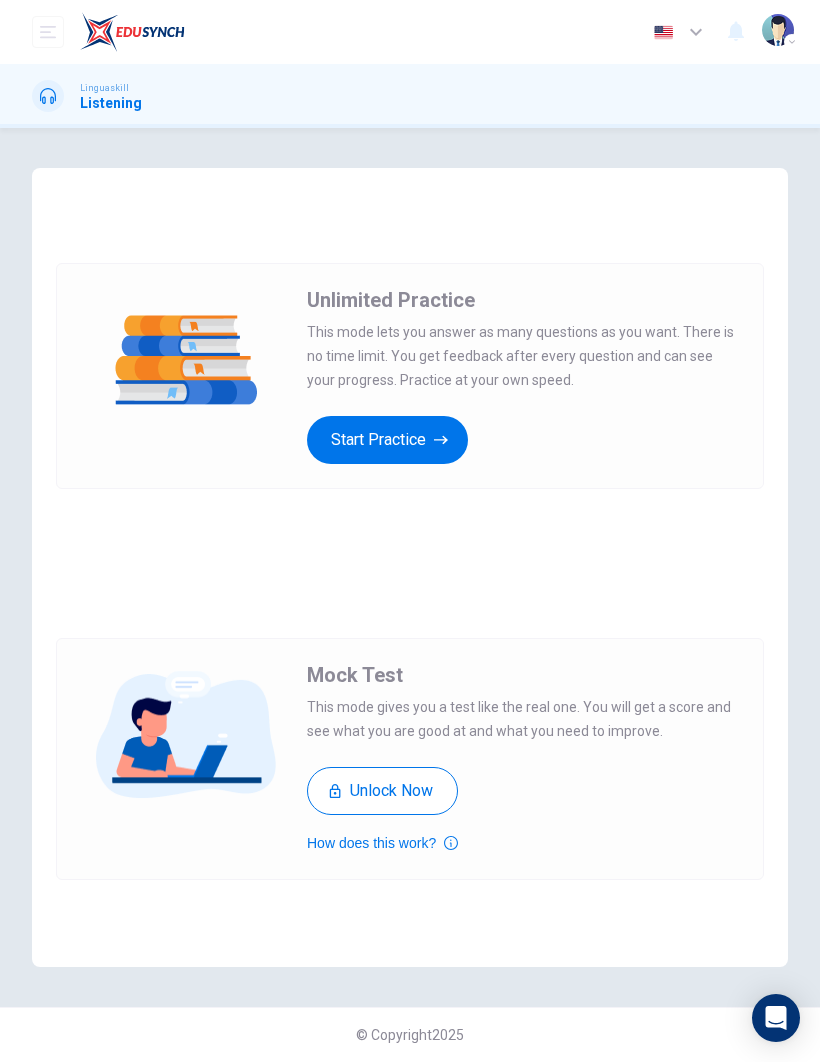 scroll, scrollTop: 0, scrollLeft: 0, axis: both 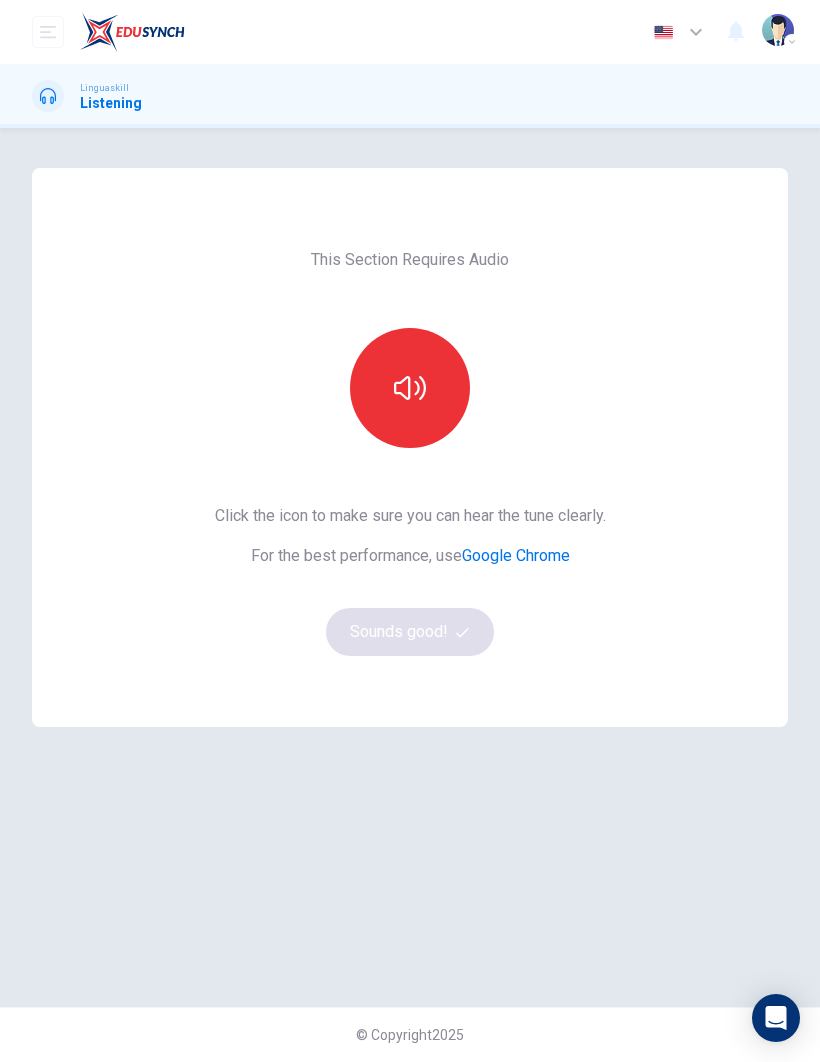 click 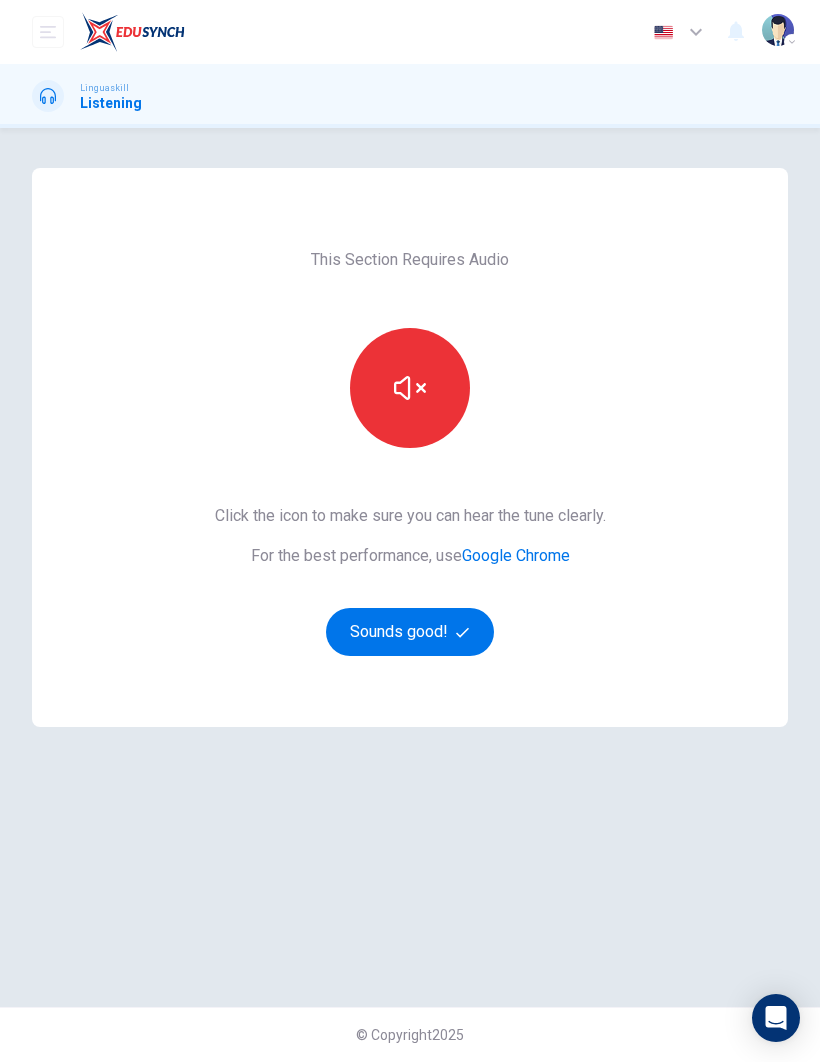 click 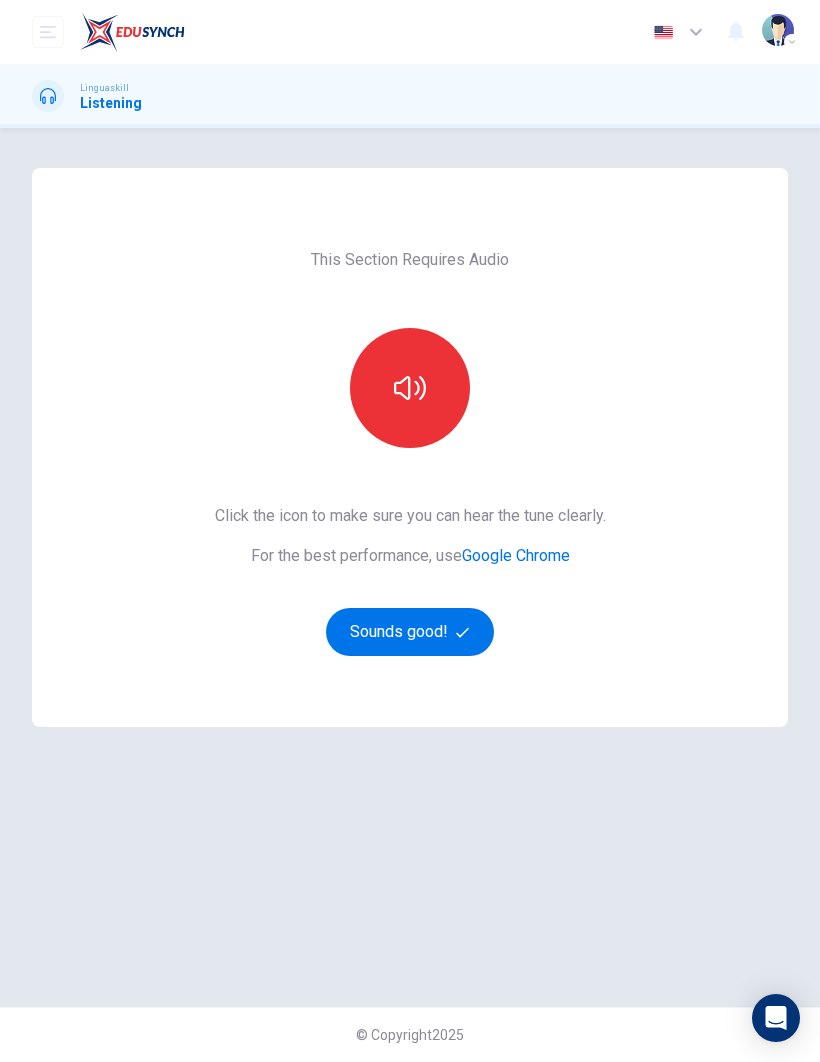 click 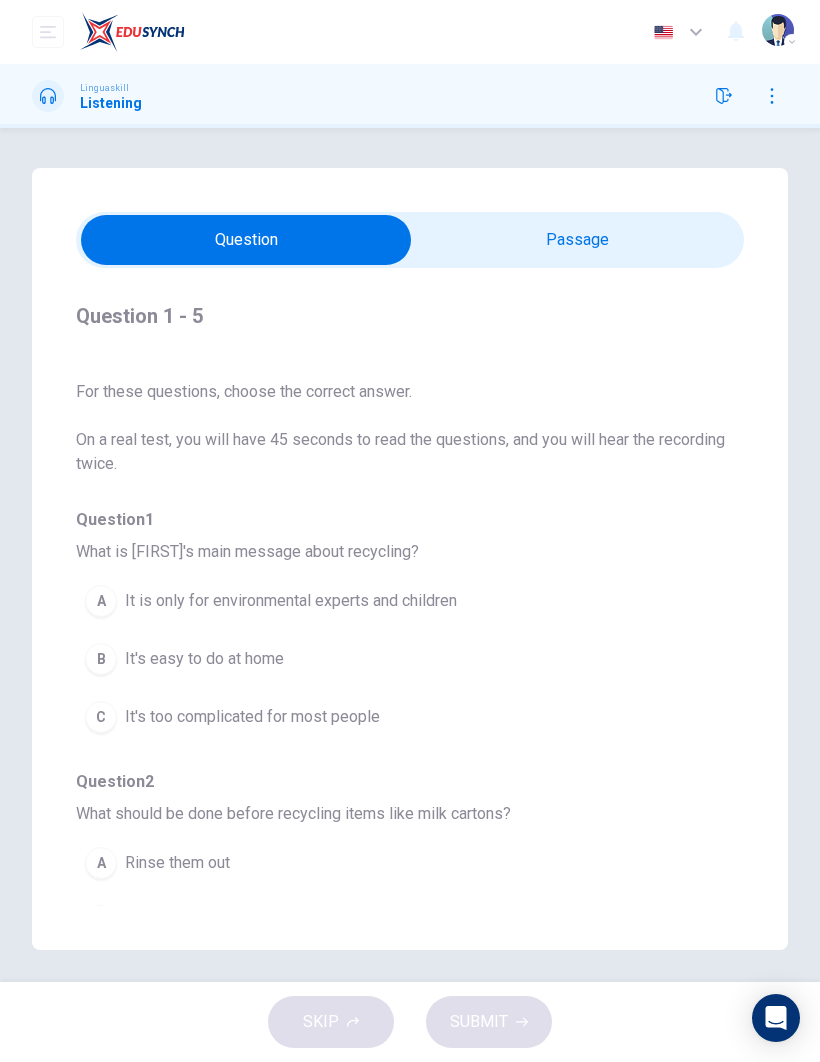 click at bounding box center [246, 240] 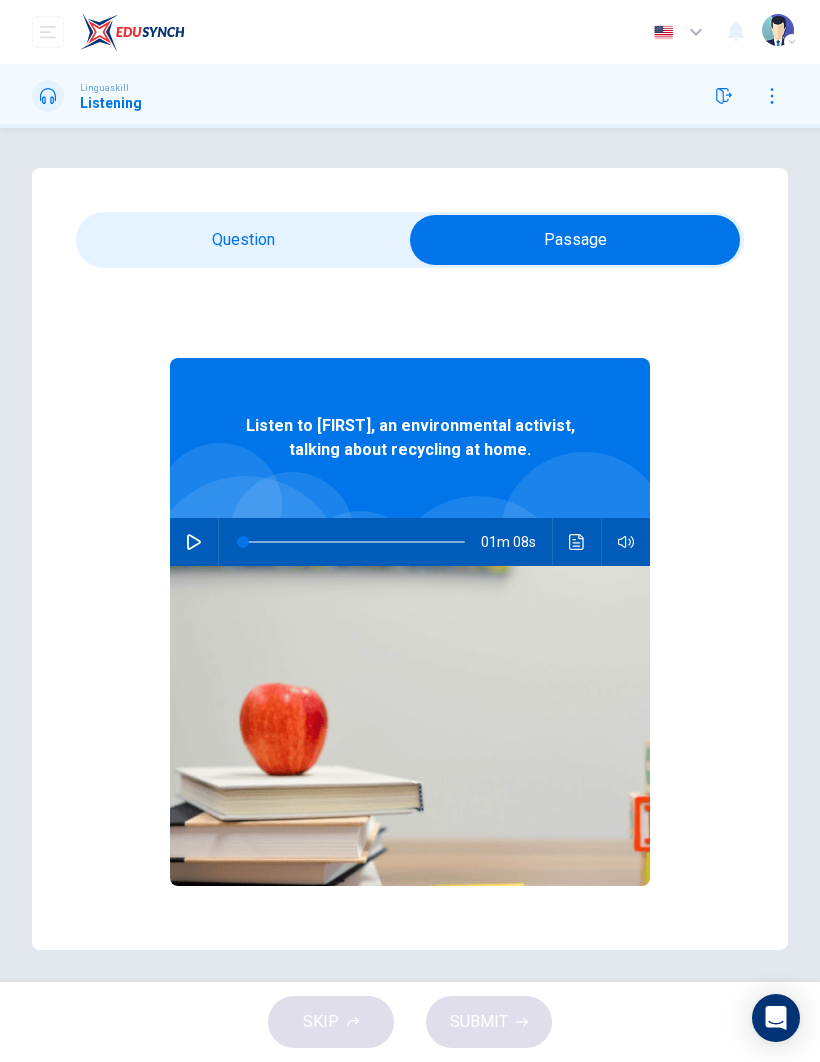 click 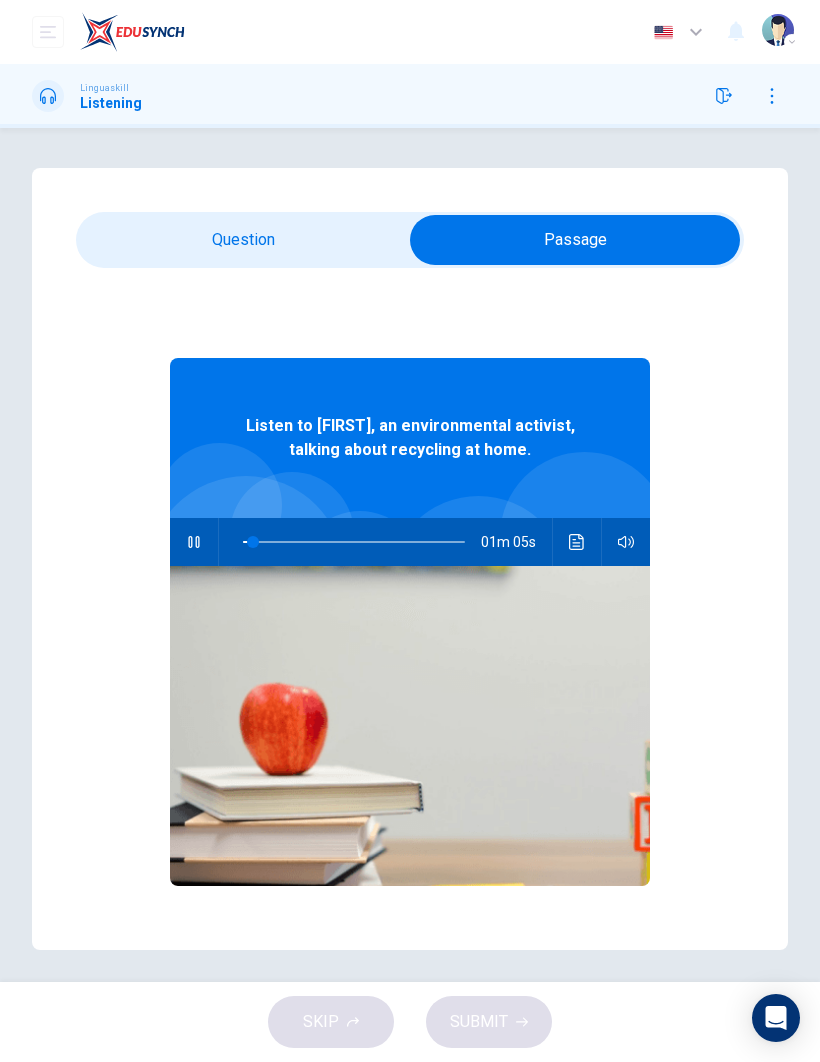 click 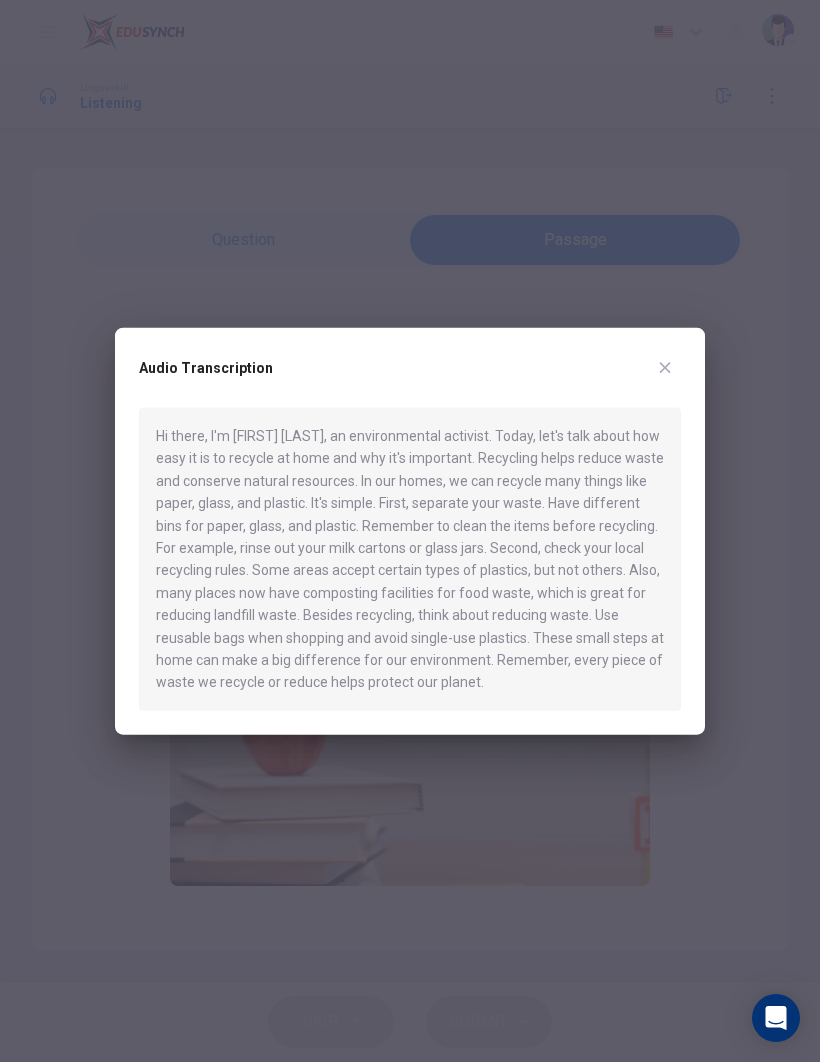 click on "Hi there, I'm [FIRST] [LAST], an environmental activist. Today, let's talk about how easy it is to recycle at home and why it's important. Recycling helps reduce waste and conserve natural resources. In our homes, we can recycle many things like paper, glass, and plastic. It's simple. First, separate your waste. Have different bins for paper, glass, and plastic. Remember to clean the items before recycling. For example, rinse out your milk cartons or glass jars. Second, check your local recycling rules. Some areas accept certain types of plastics, but not others. Also, many places now have composting facilities for food waste, which is great for reducing landfill waste. Besides recycling, think about reducing waste. Use reusable bags when shopping and avoid single-use plastics. These small steps at home can make a big difference for our environment. Remember, every piece of waste we recycle or reduce helps protect our planet." at bounding box center (410, 559) 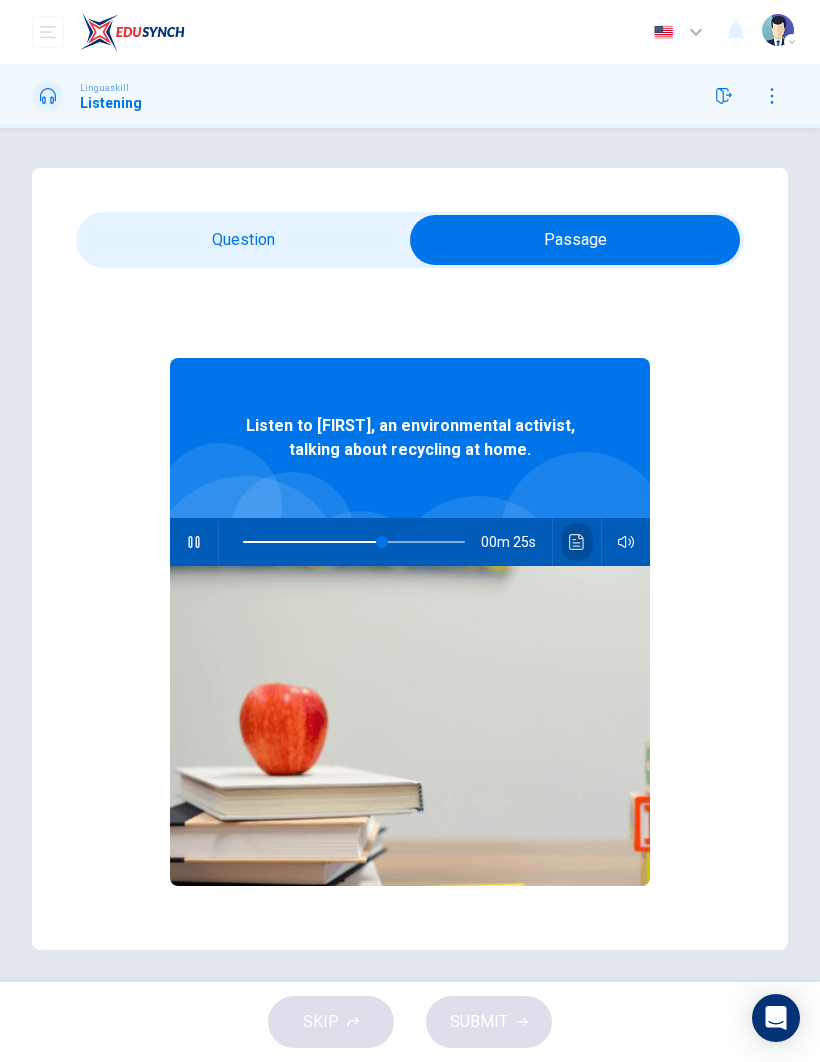 click 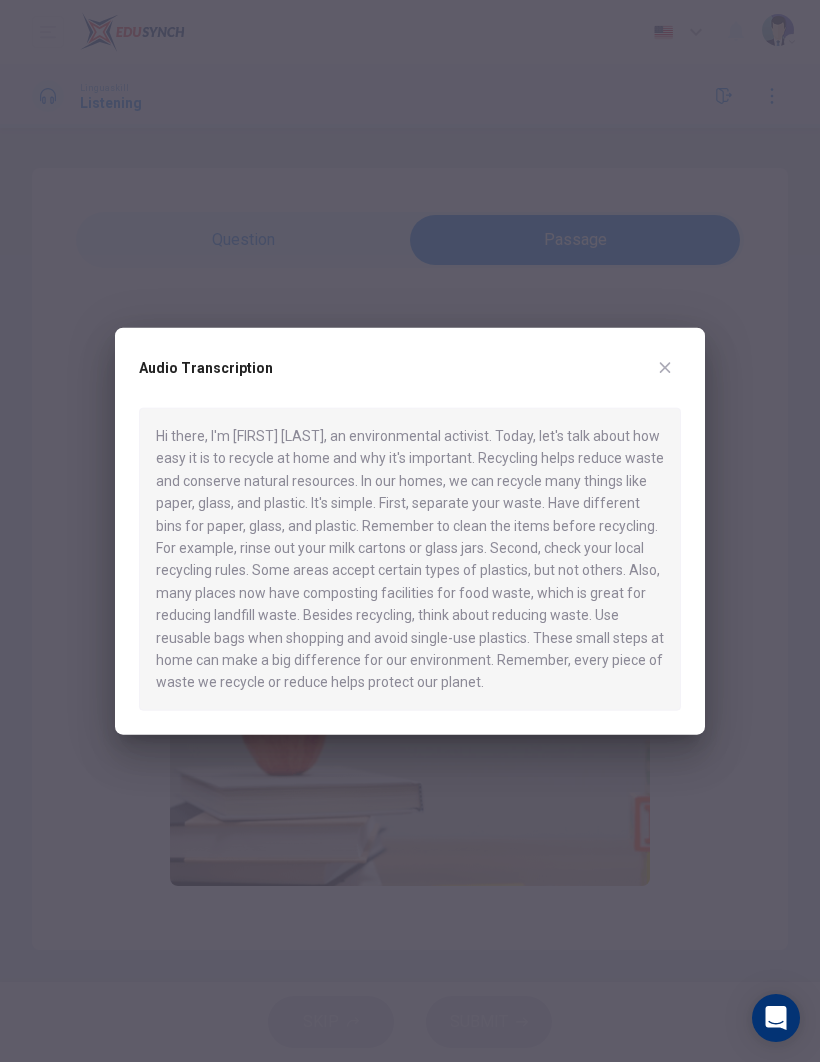 click at bounding box center [665, 368] 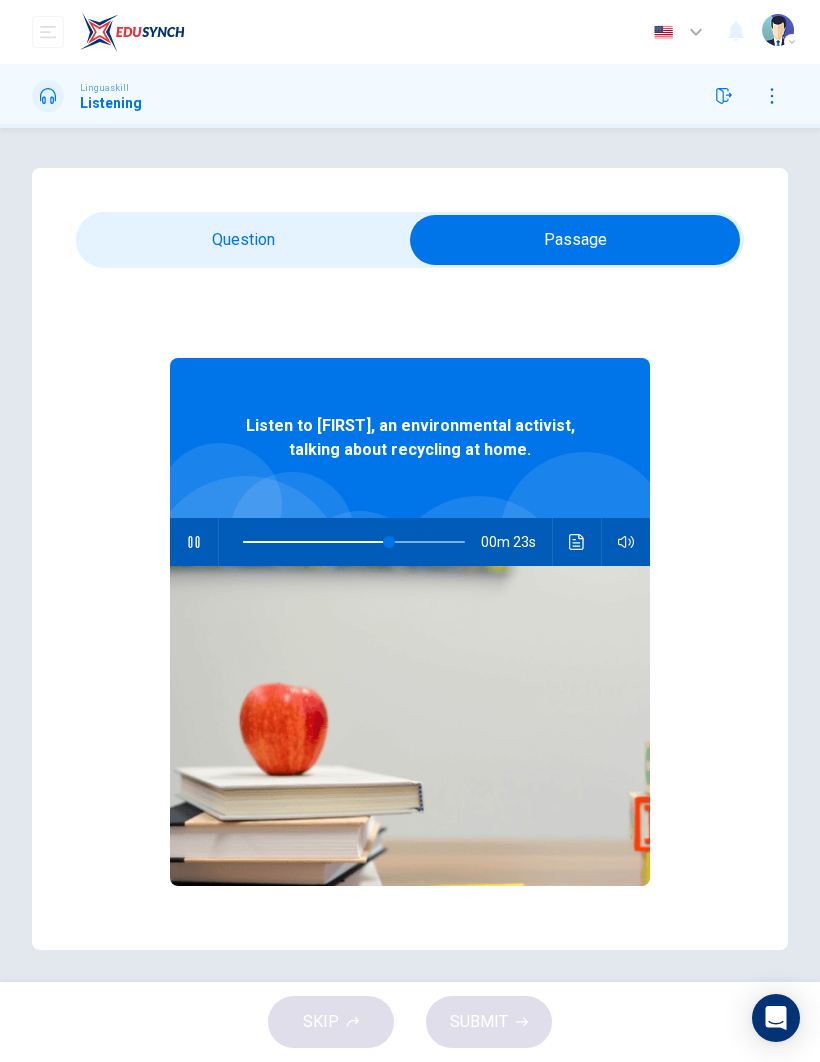 click at bounding box center [575, 240] 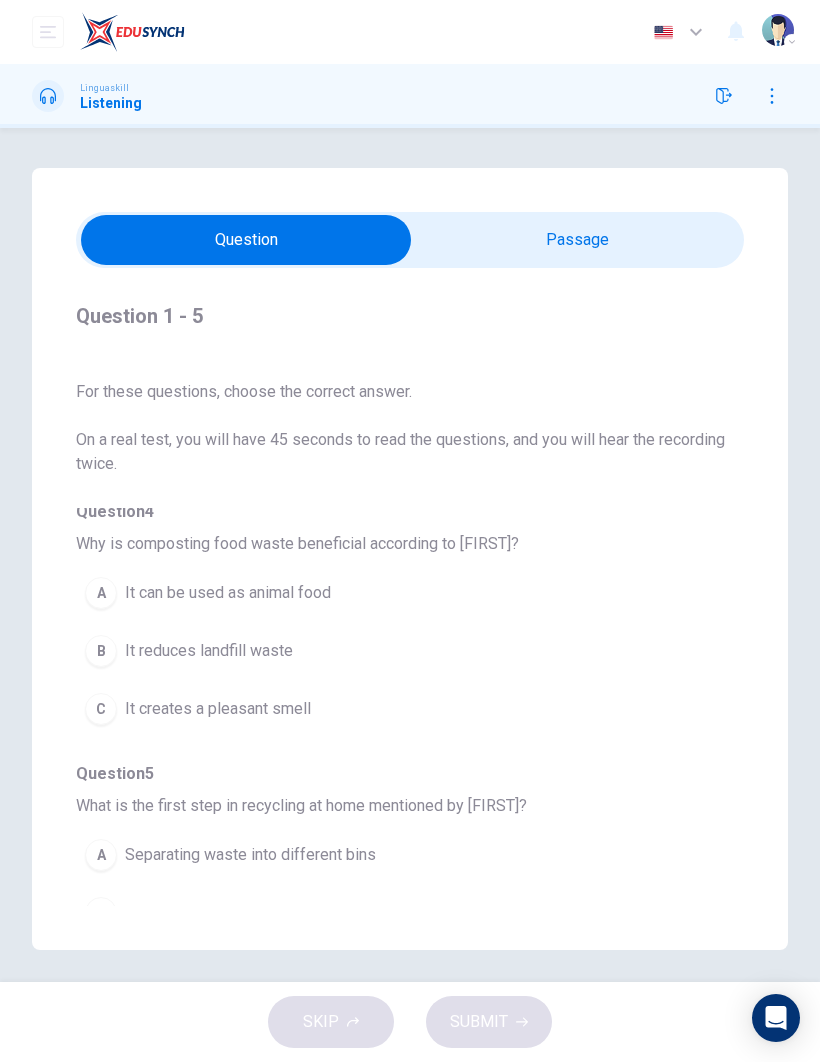 scroll, scrollTop: 793, scrollLeft: 0, axis: vertical 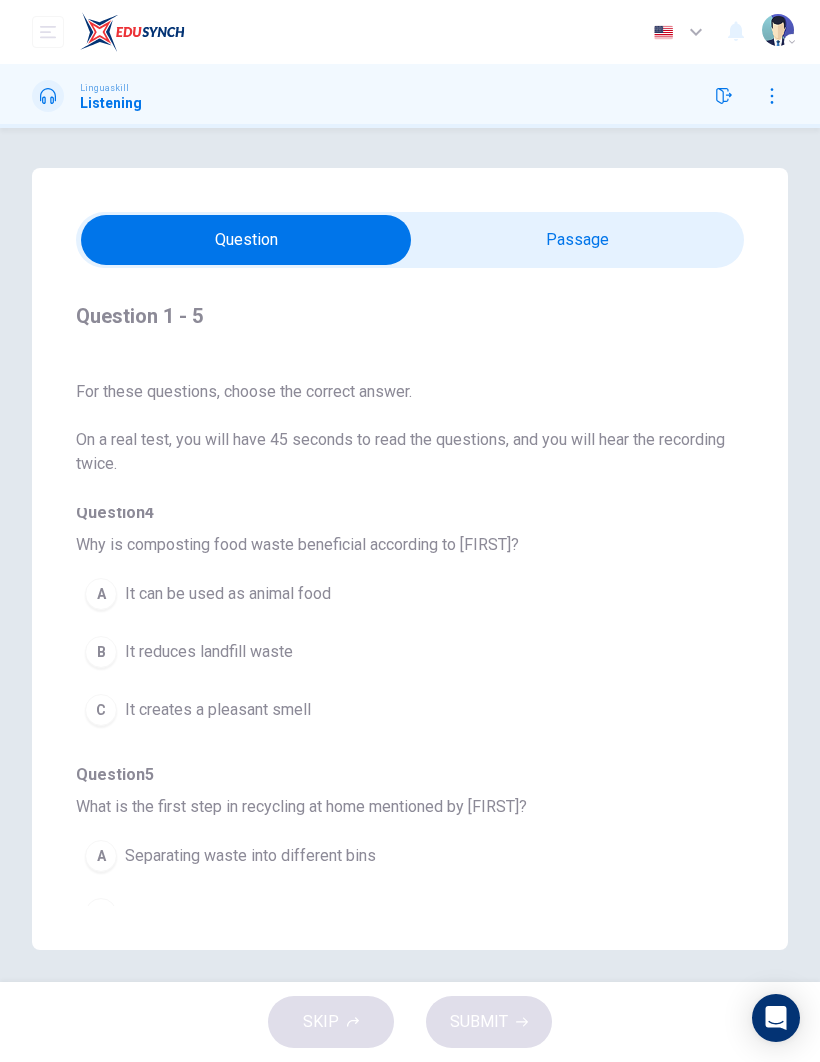 click 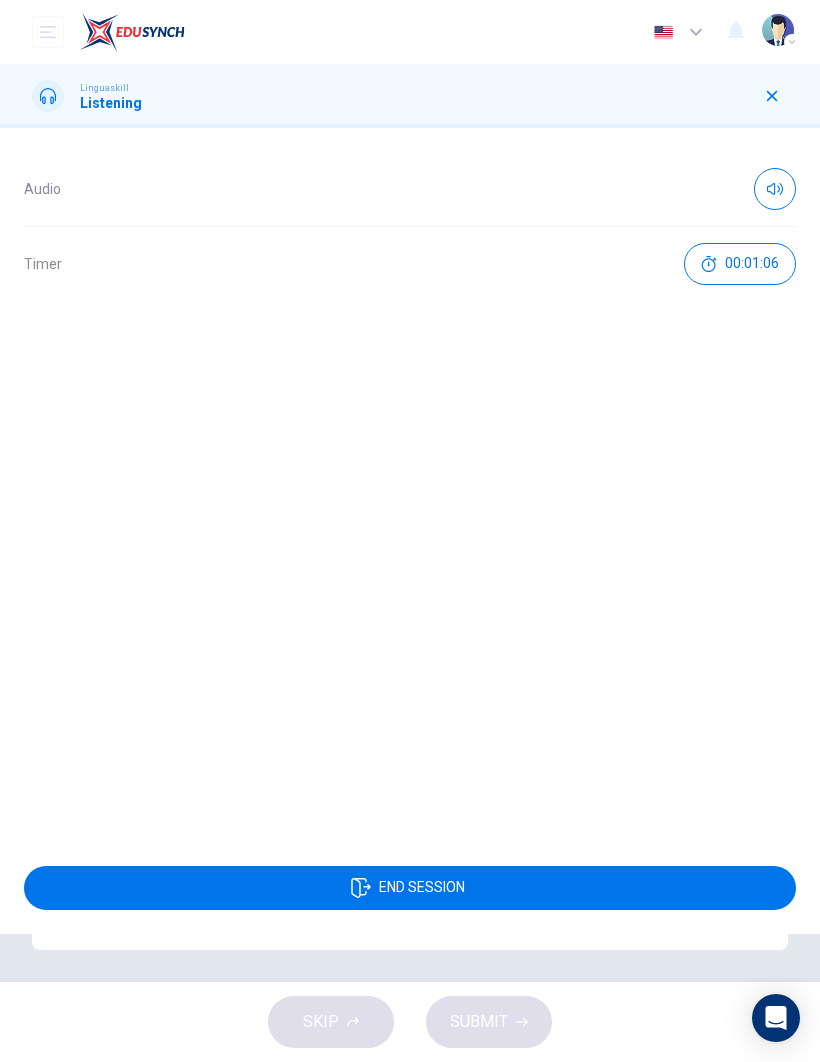 click at bounding box center [772, 96] 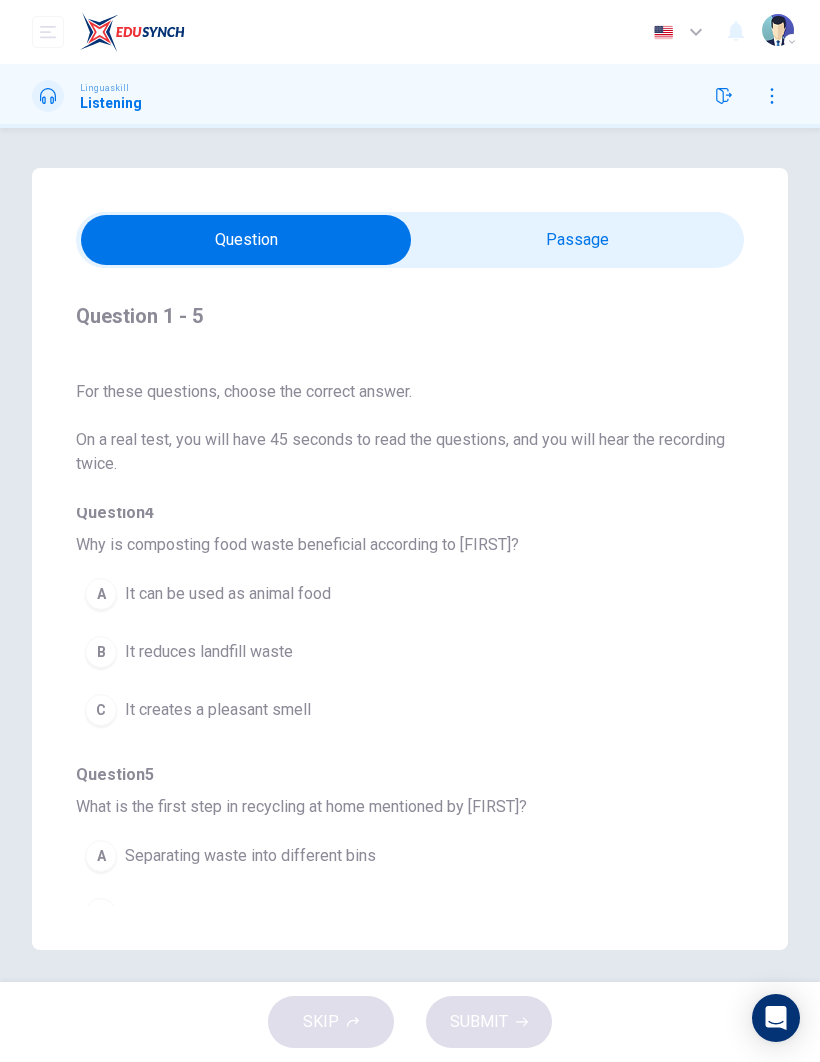 click 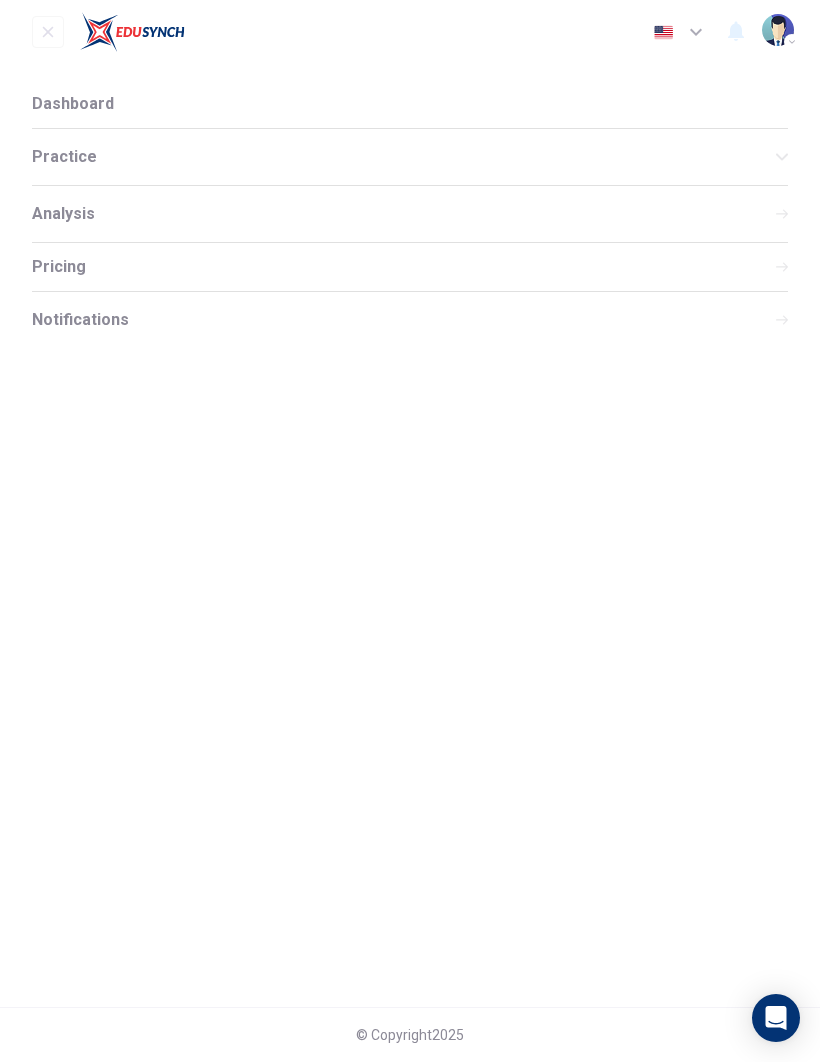 click at bounding box center (48, 32) 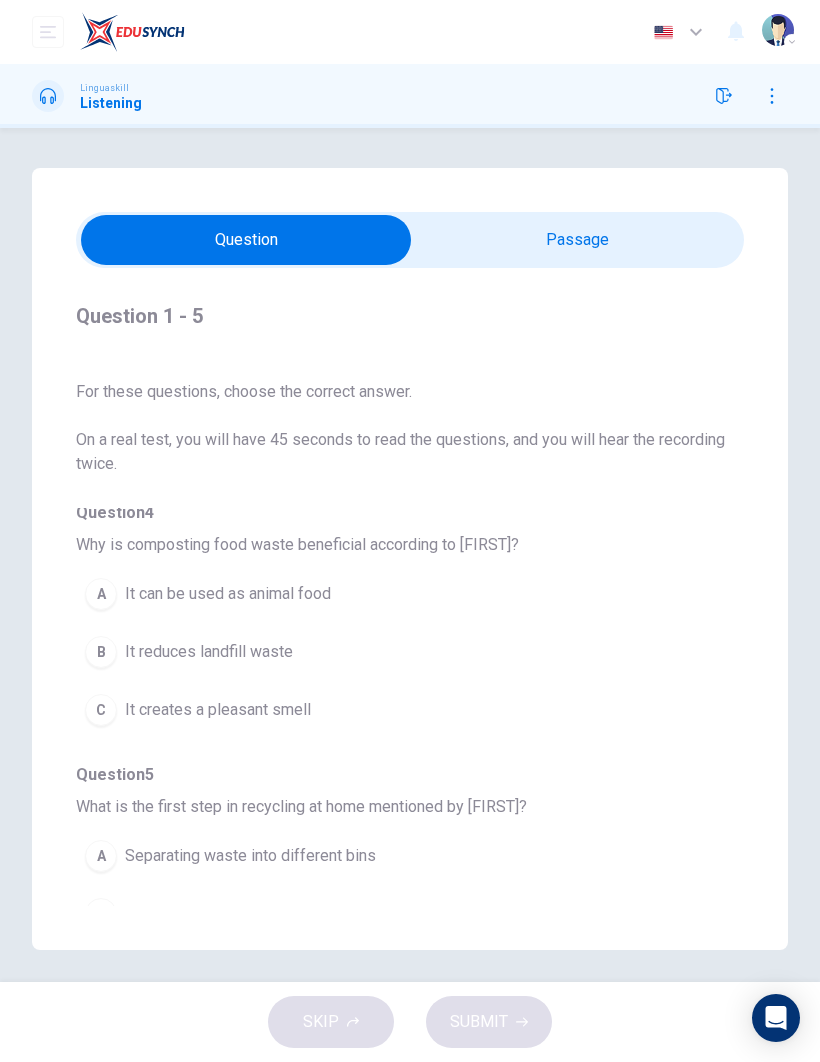type on "99" 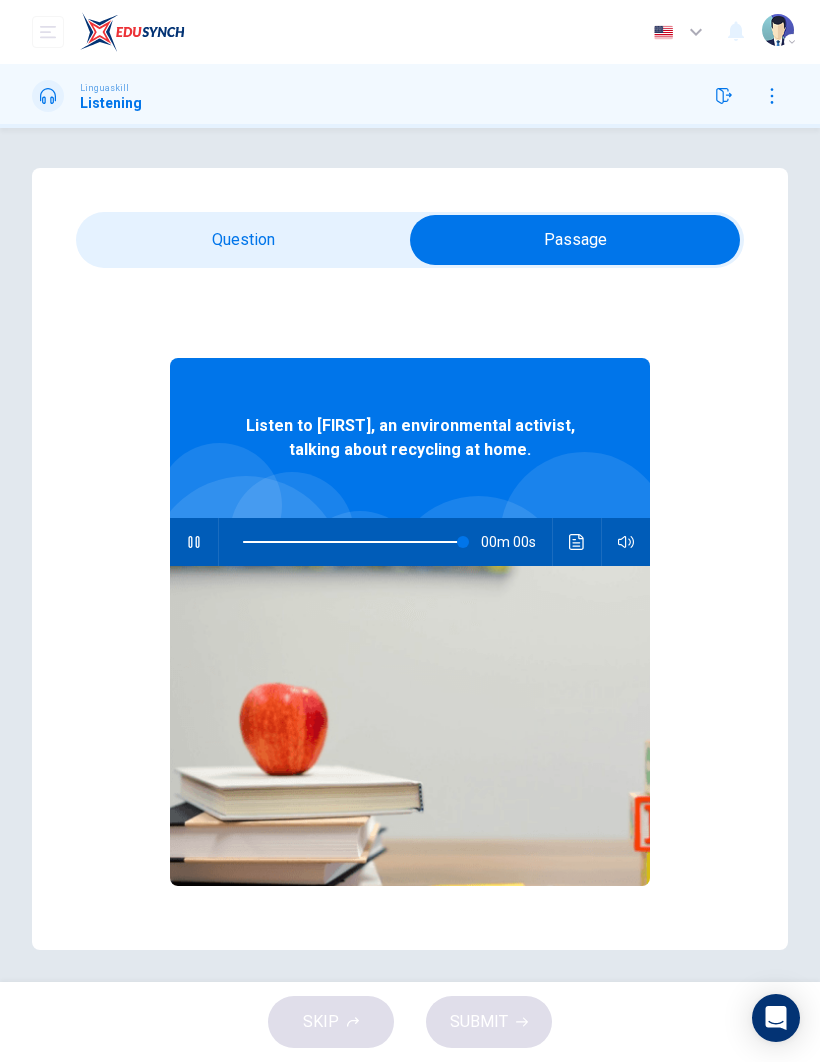 type on "0" 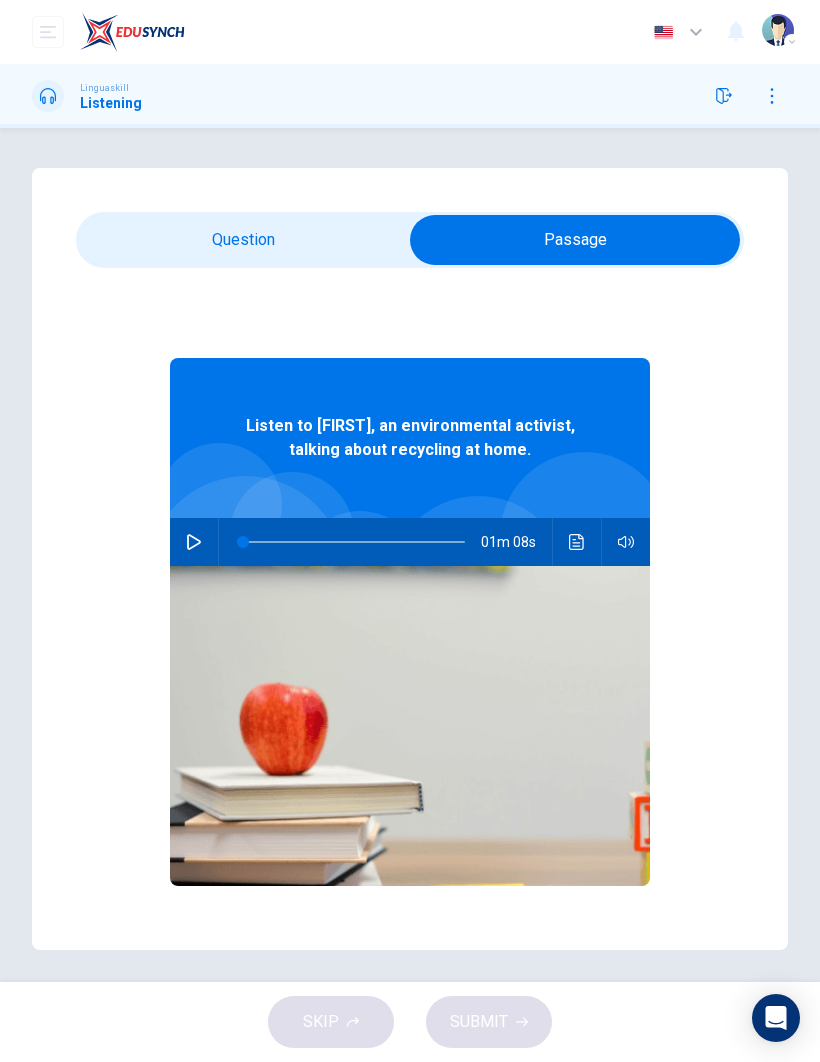 click at bounding box center [575, 240] 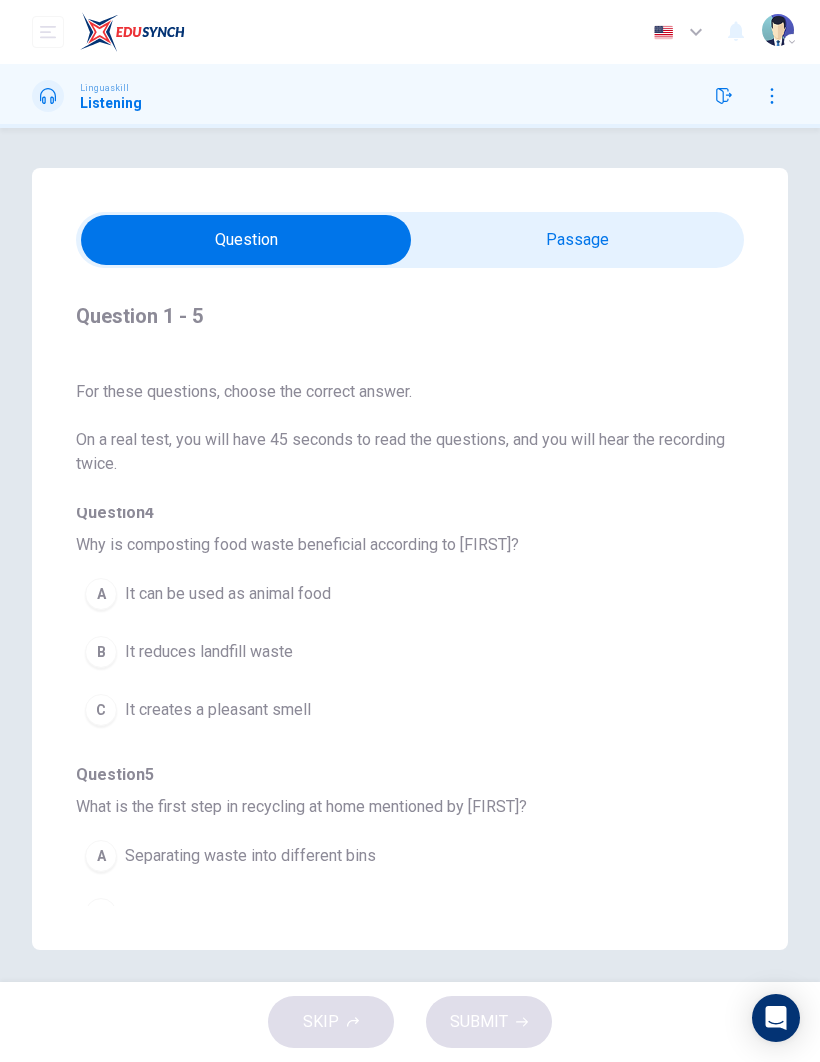 click 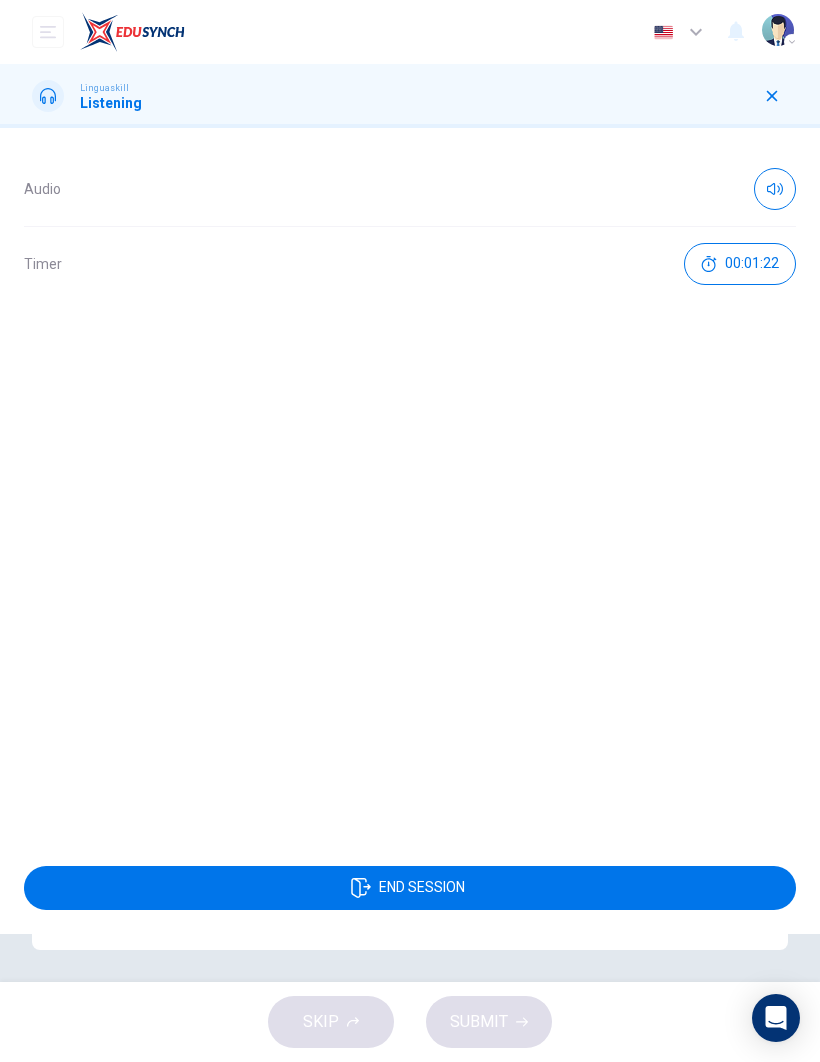 click on "END SESSION" at bounding box center [410, 888] 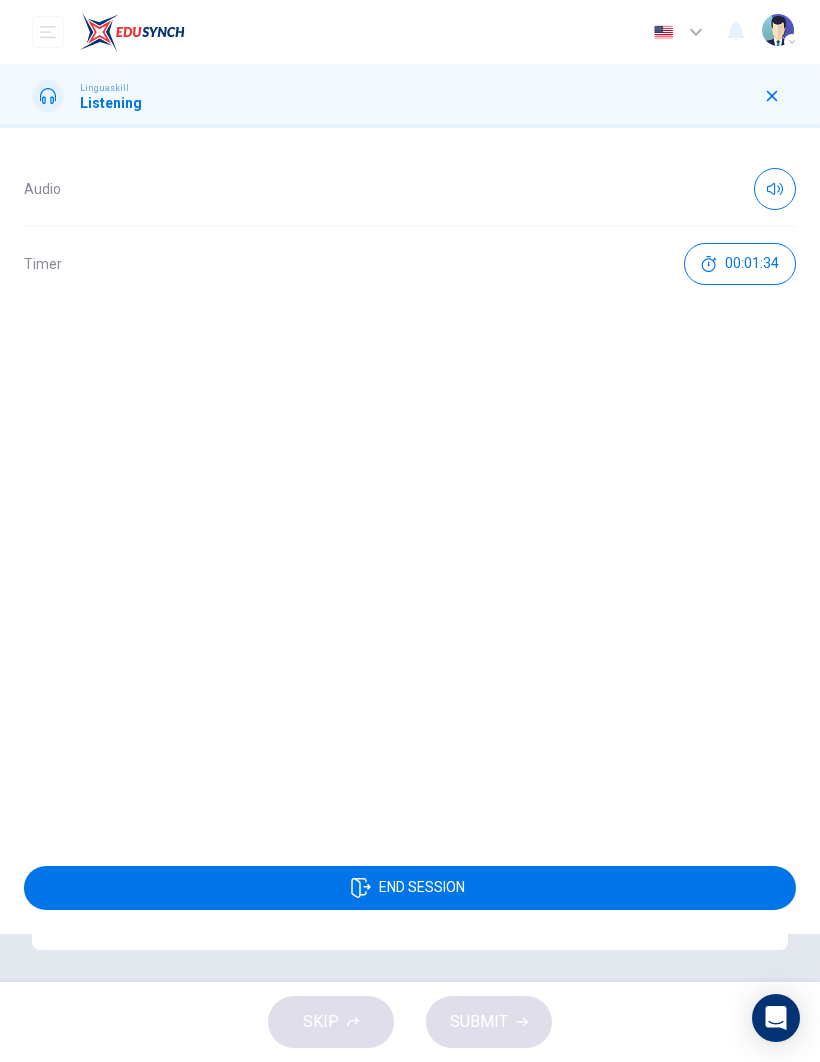 click at bounding box center (772, 96) 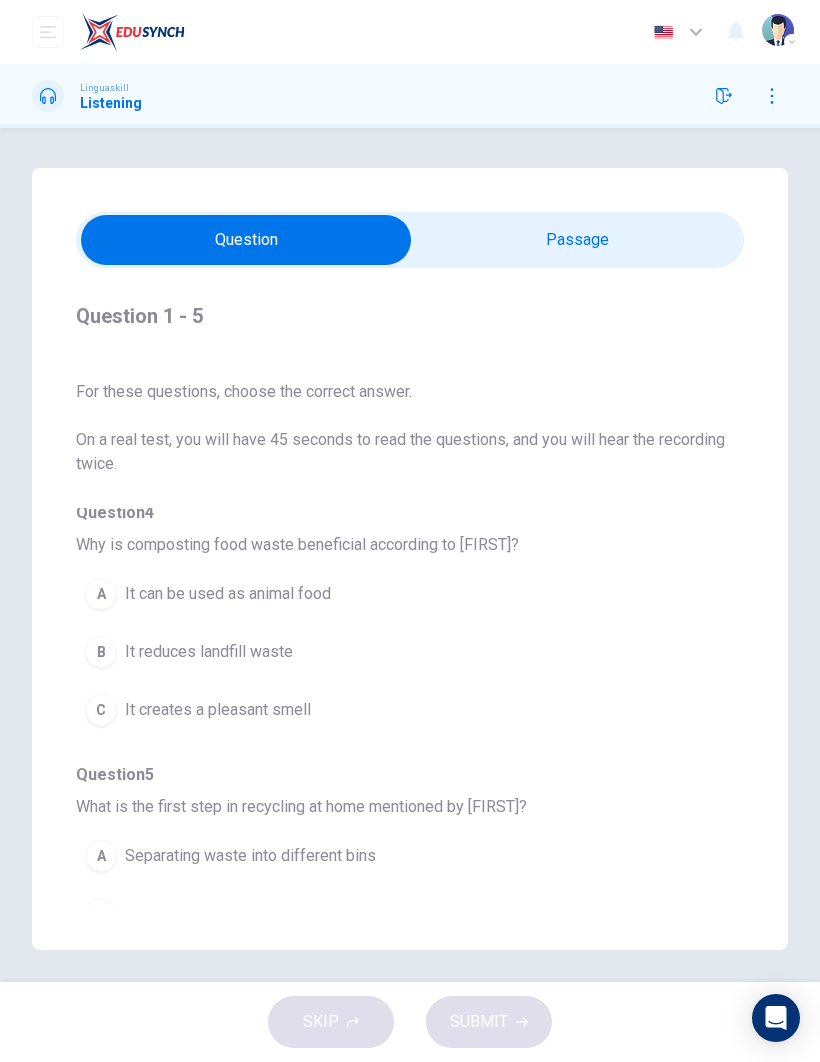 click at bounding box center [132, 32] 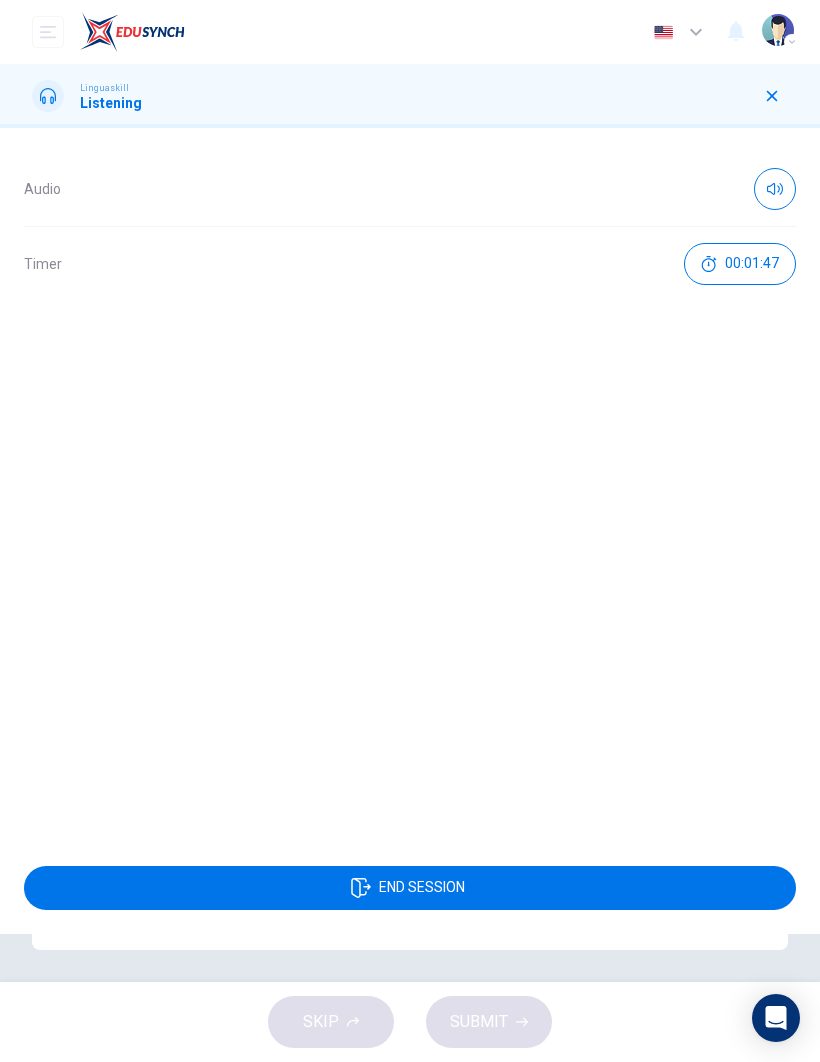 click on "END SESSION" at bounding box center [410, 888] 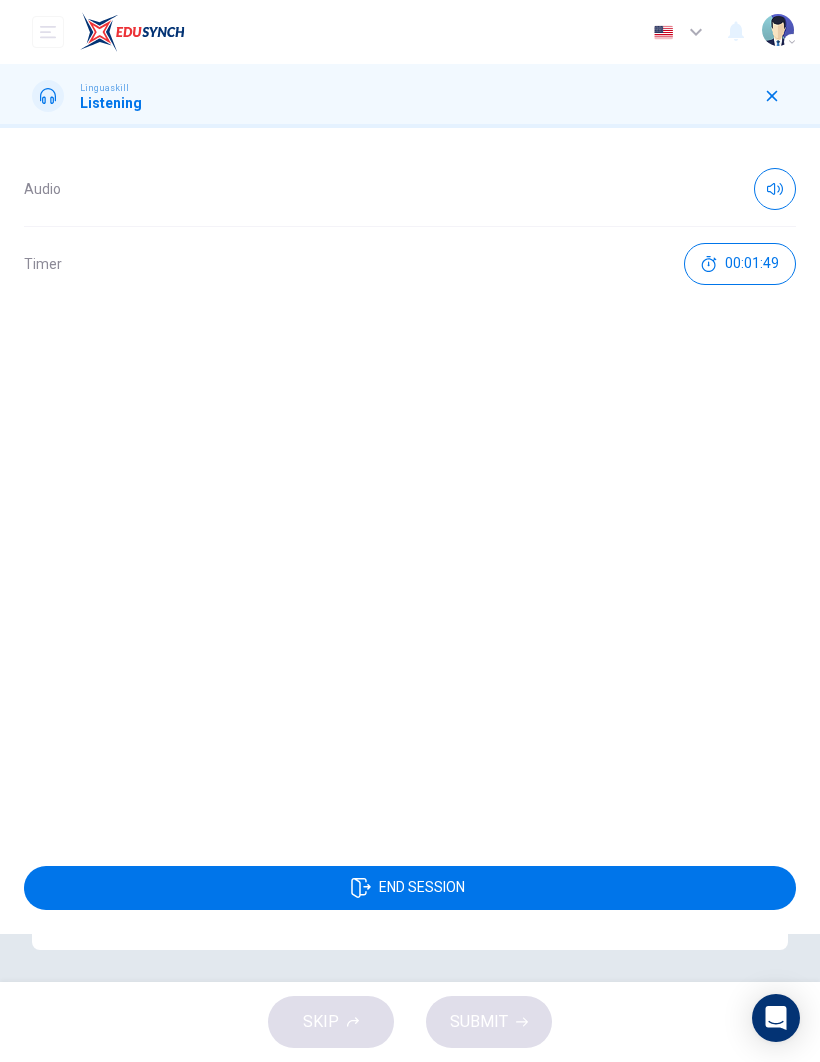 click 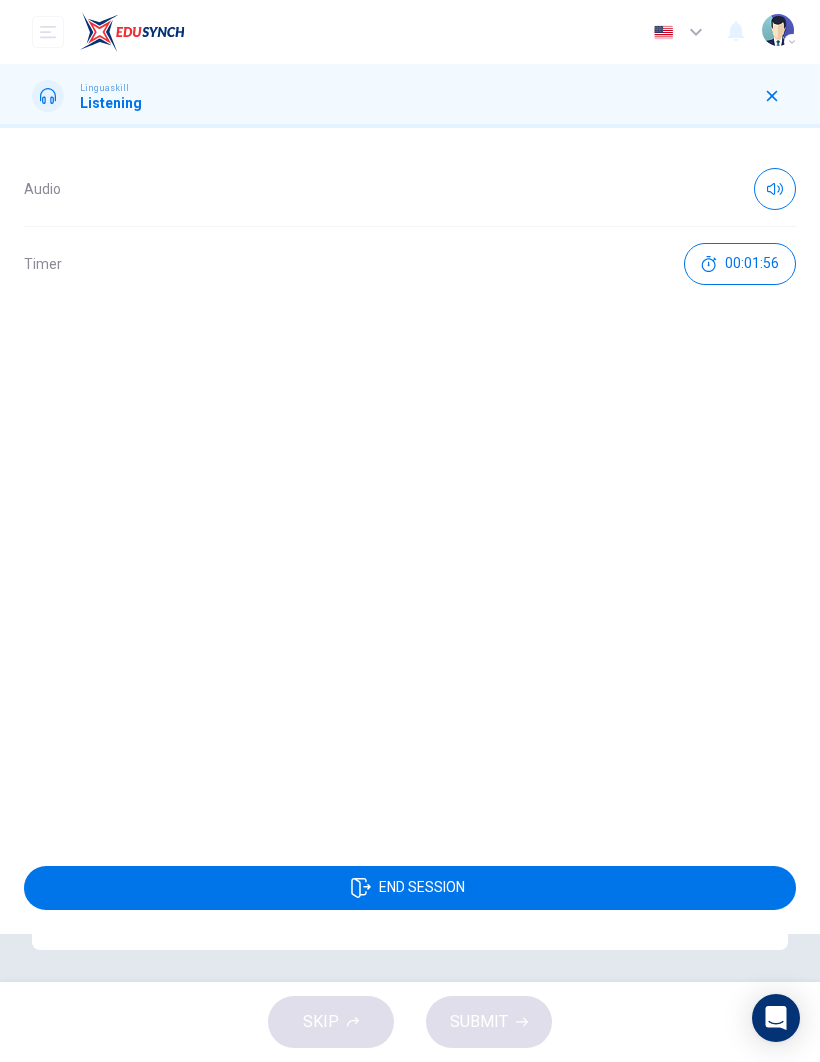 click on "Audio Timer 00:01:56" at bounding box center (410, 485) 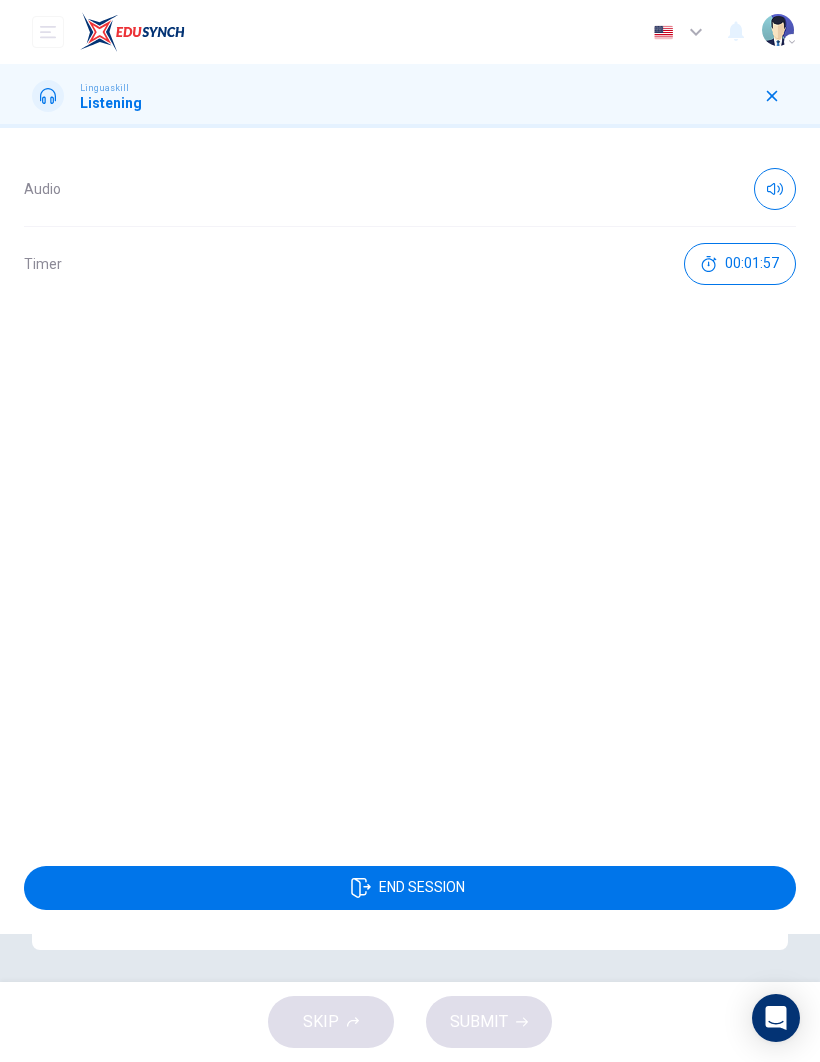 click on "END SESSION" at bounding box center [410, 888] 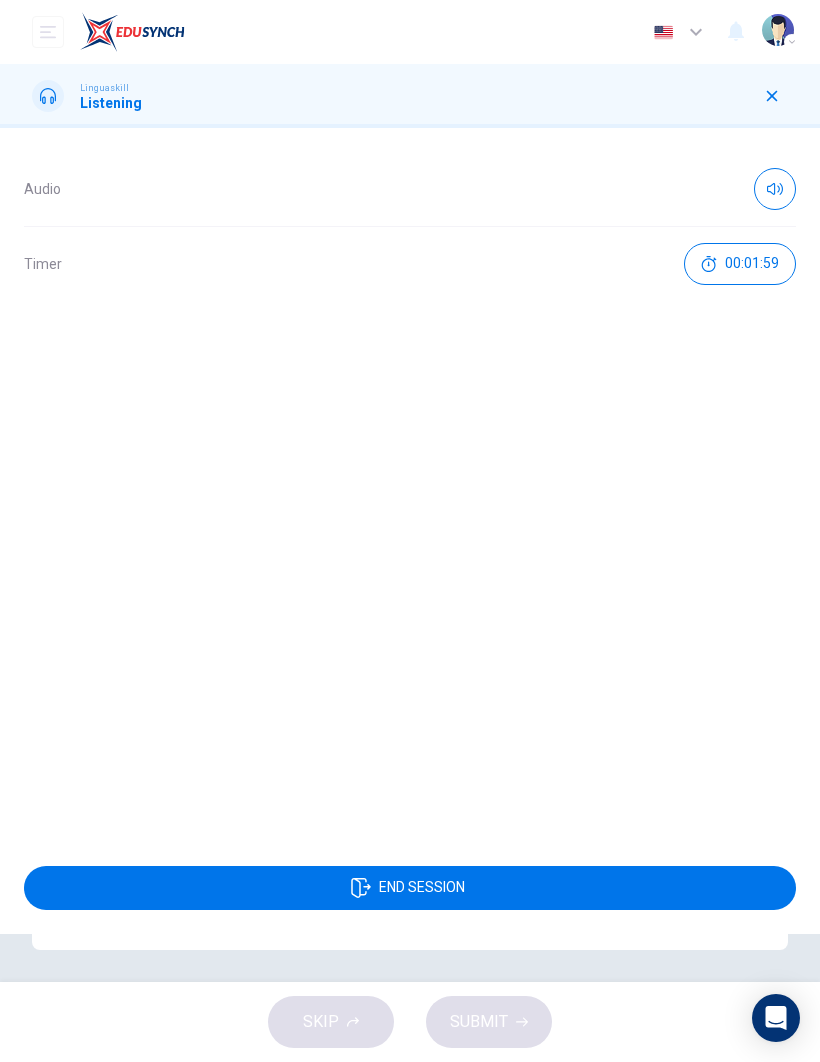 click 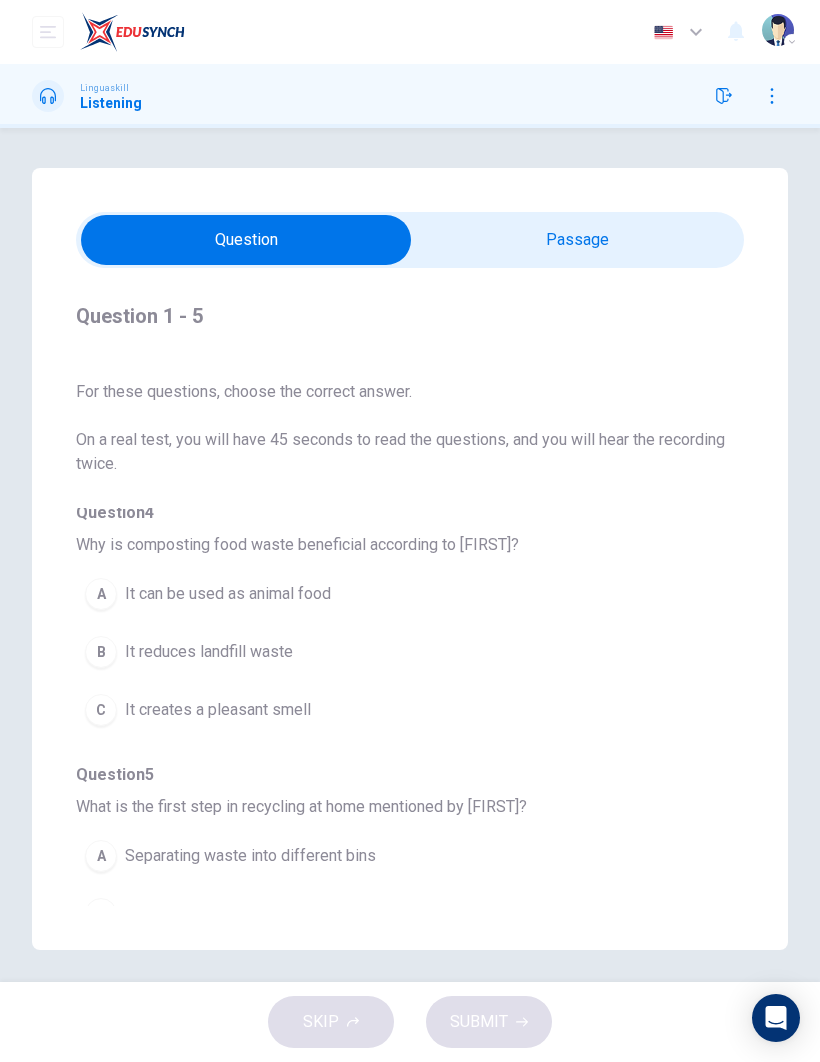 scroll, scrollTop: 3, scrollLeft: 0, axis: vertical 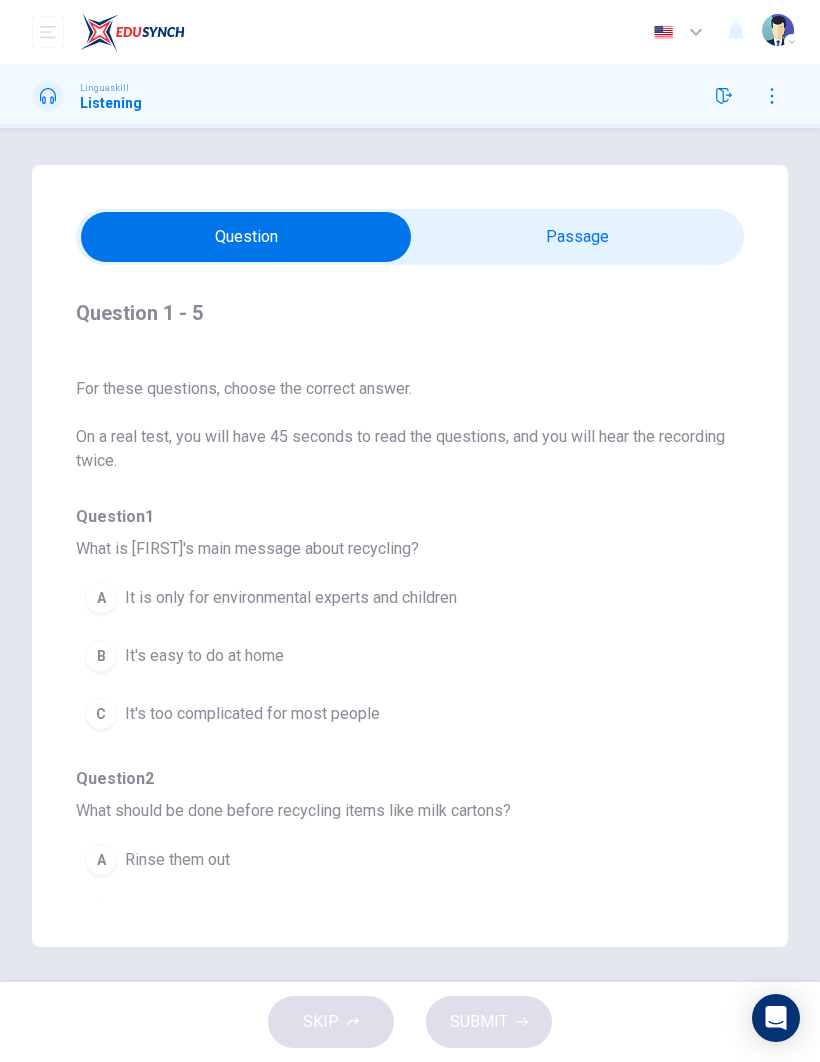 click at bounding box center [246, 237] 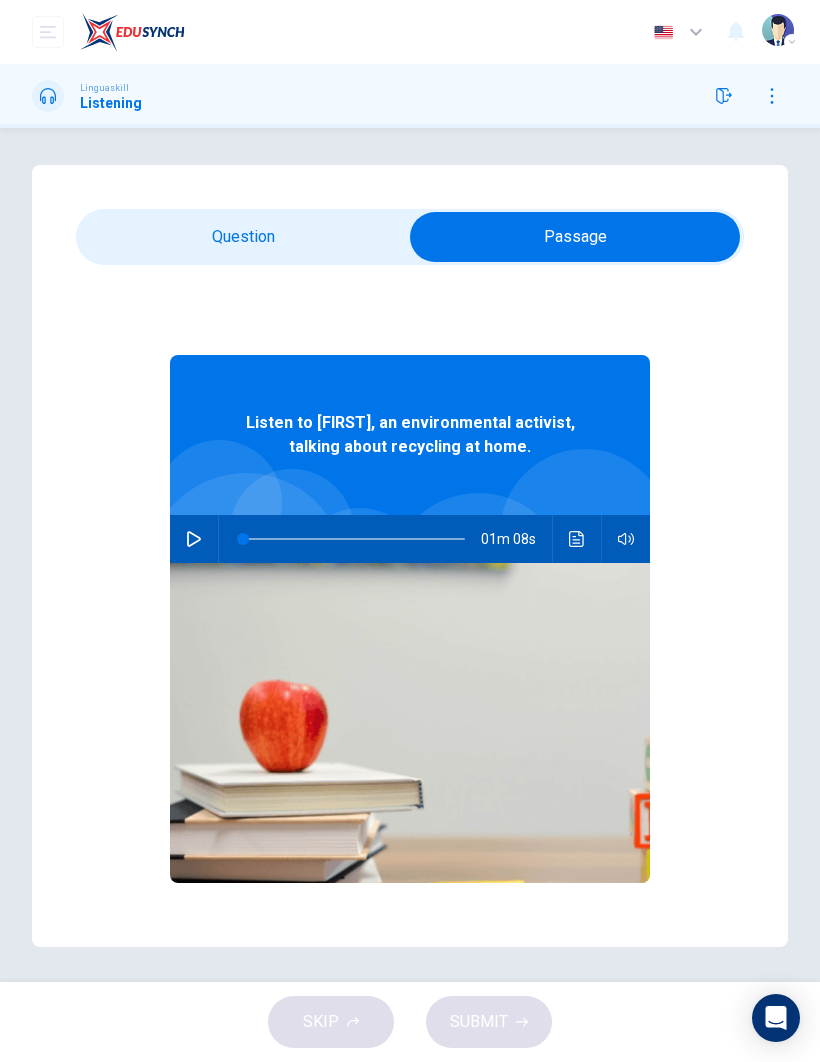 click at bounding box center (575, 237) 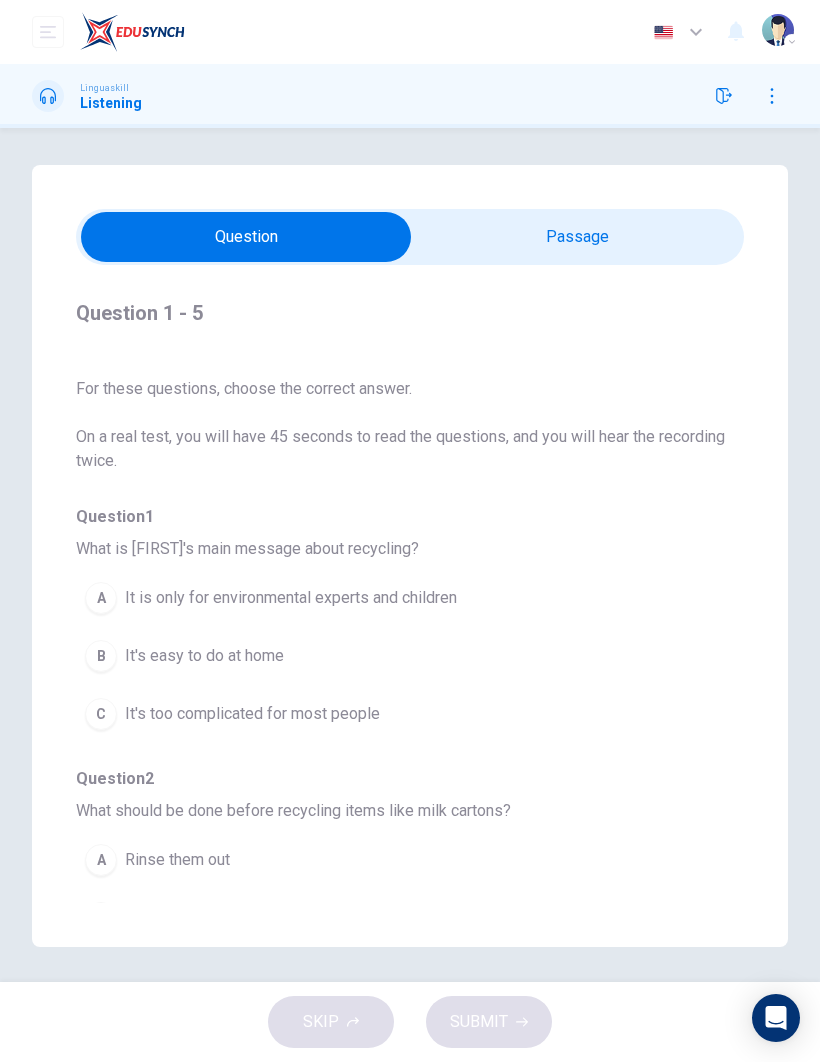 click at bounding box center (48, 96) 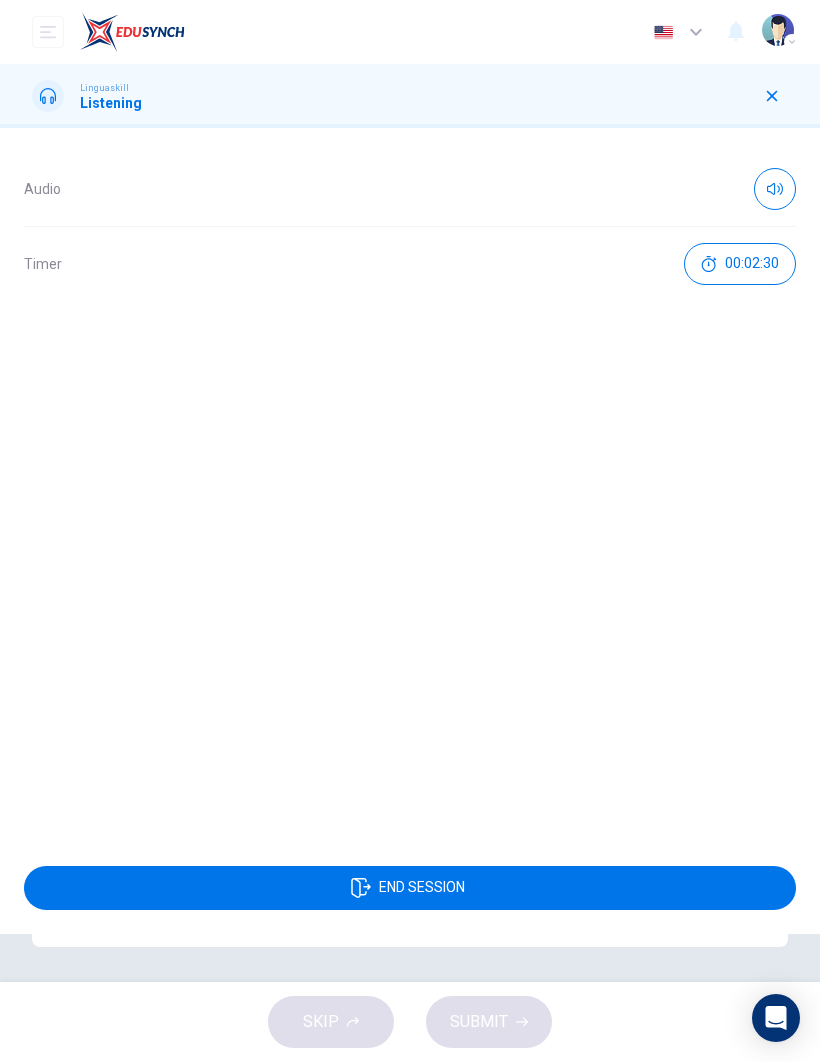 click 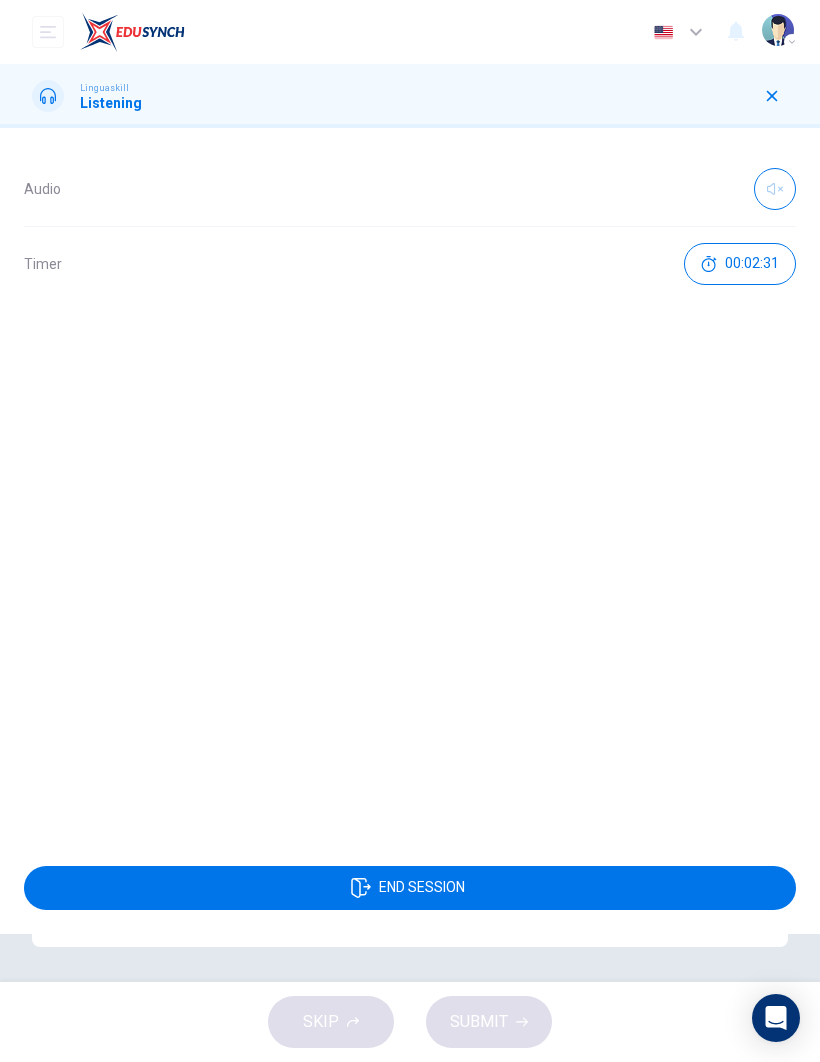 click 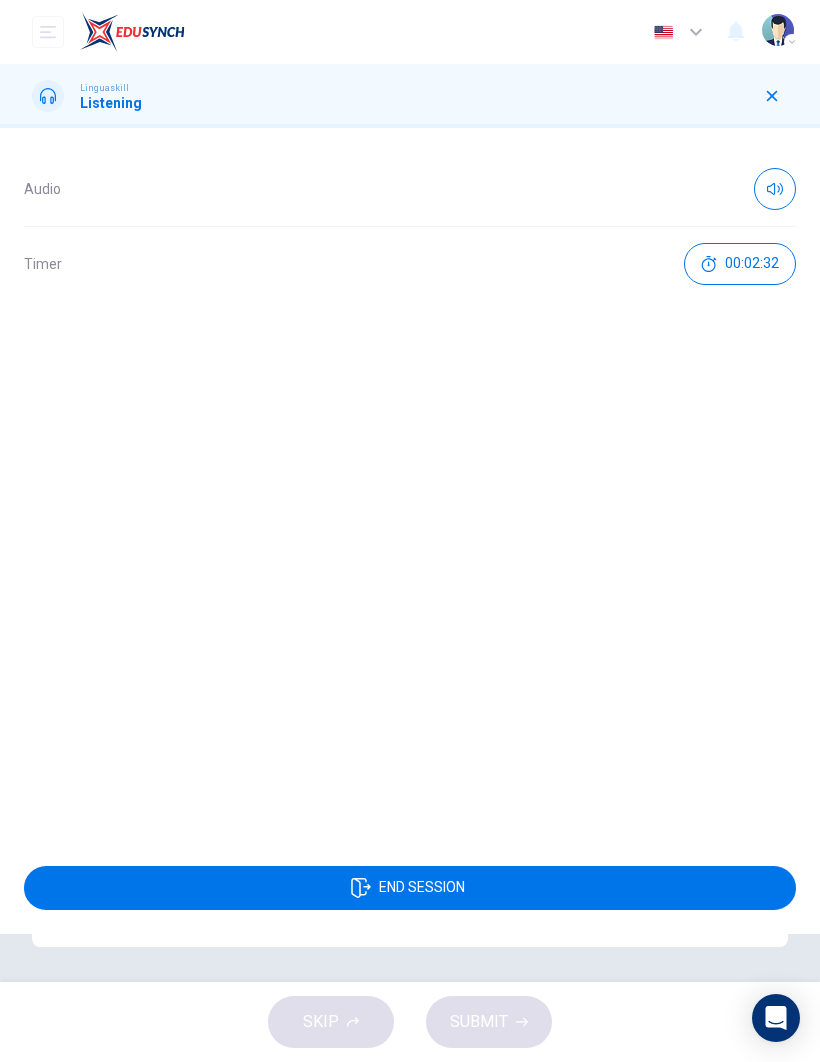 click on "00:02:32" at bounding box center [752, 264] 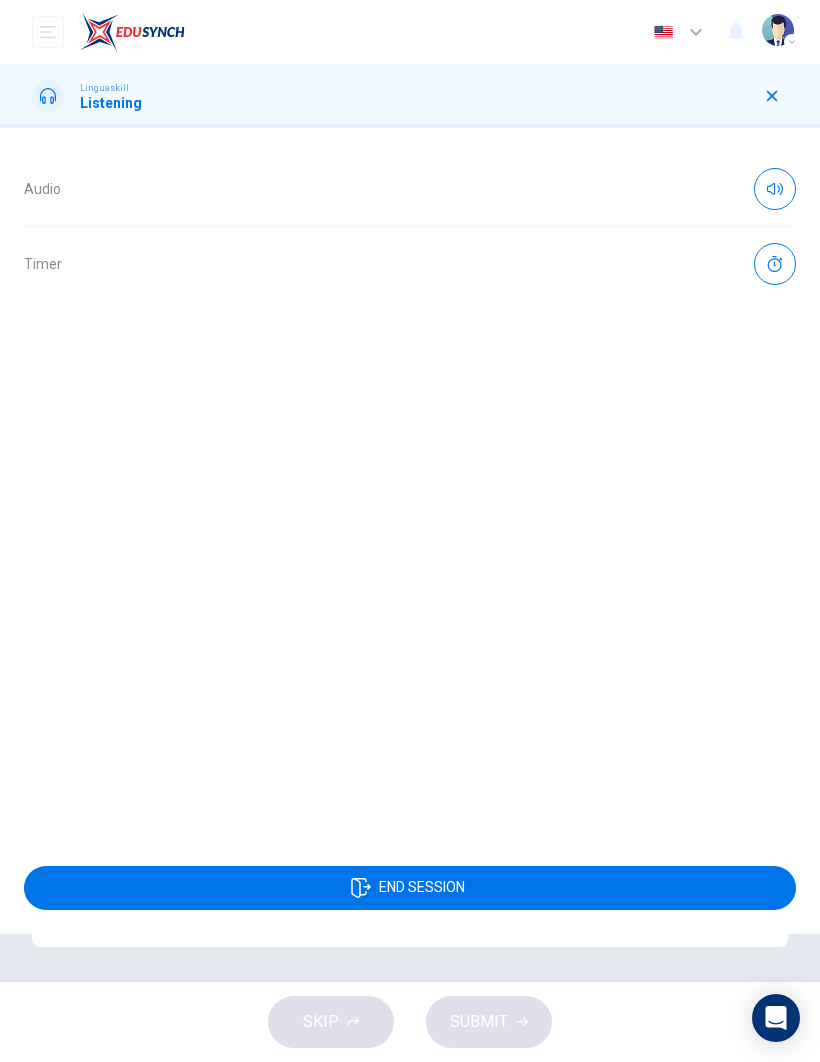 click 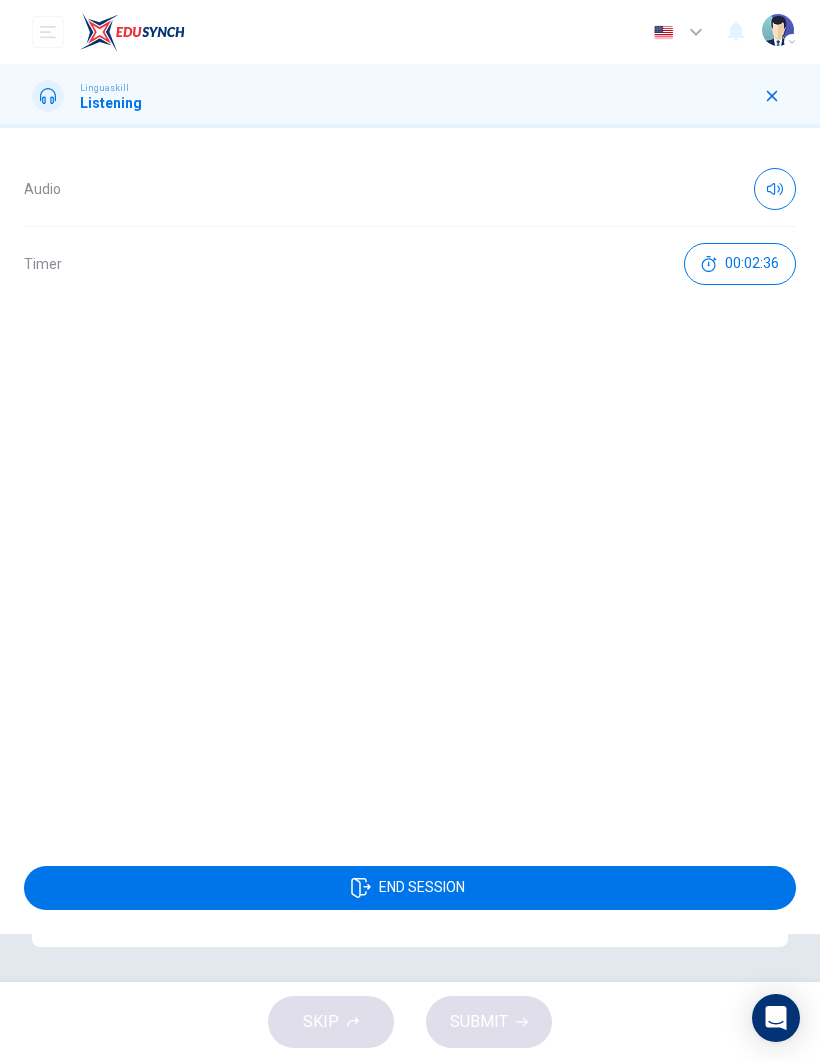click on "END SESSION" at bounding box center [410, 888] 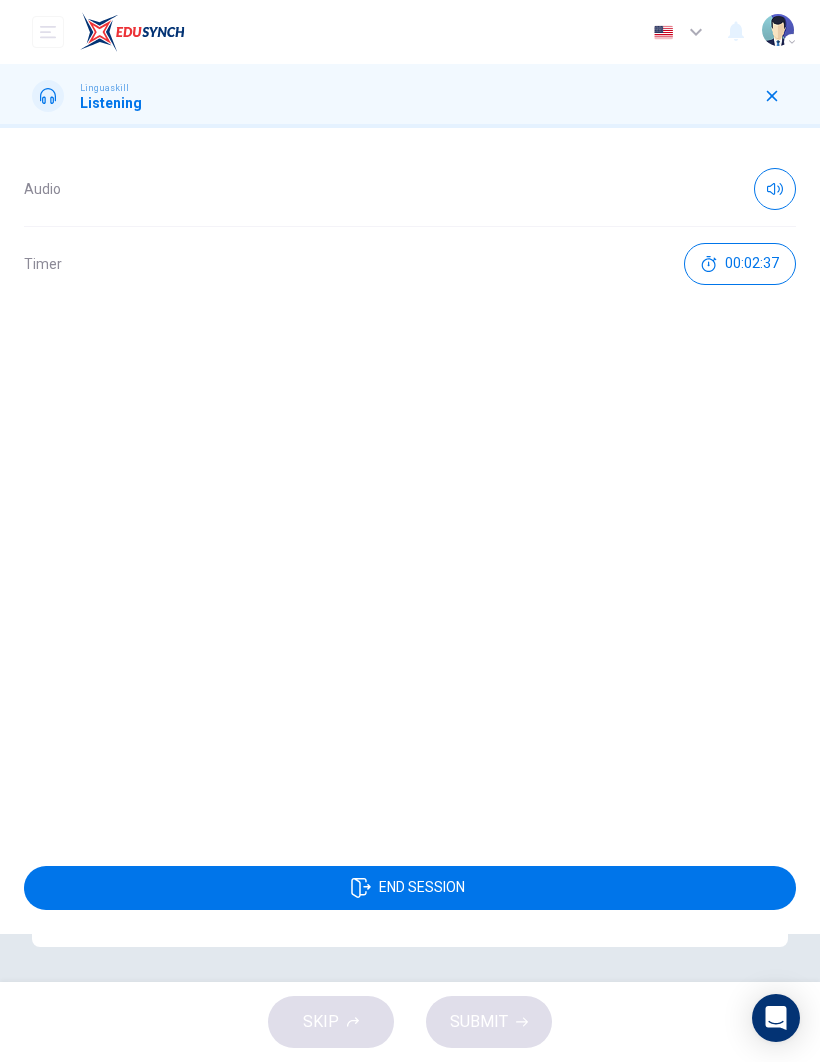click on "END SESSION" at bounding box center (410, 888) 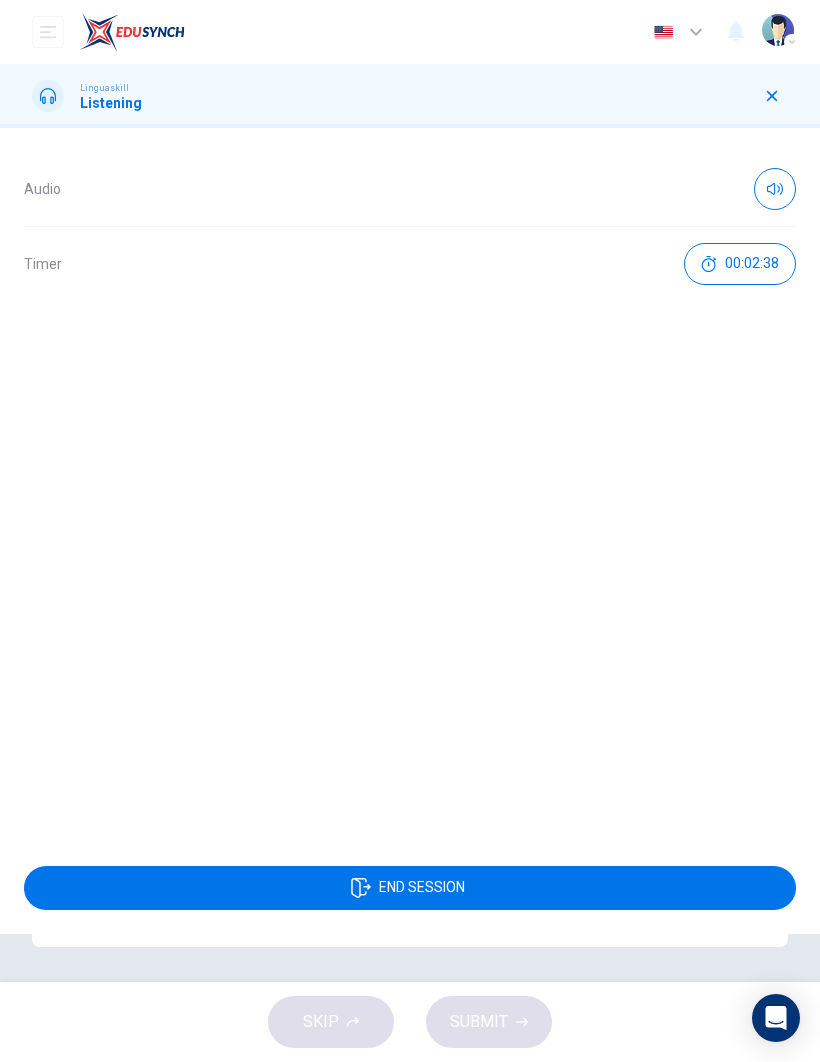 click on "Audio Timer 00:02:38 END SESSION" at bounding box center (410, 595) 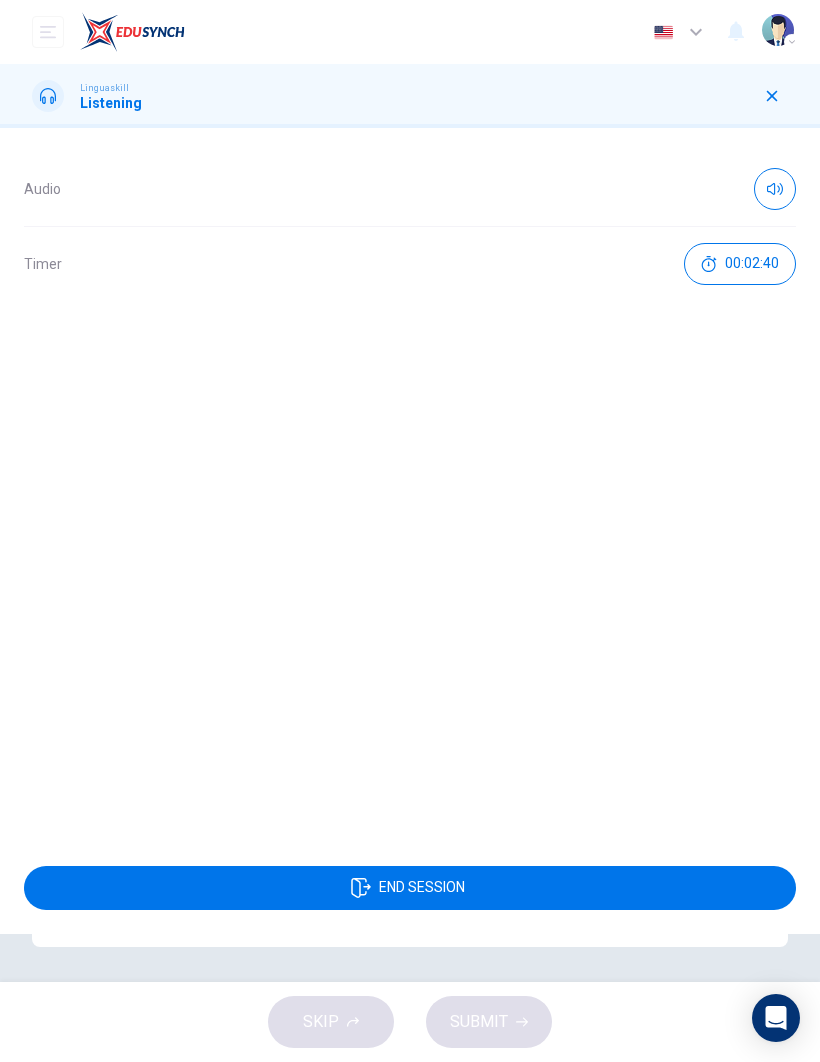 click at bounding box center (776, 1018) 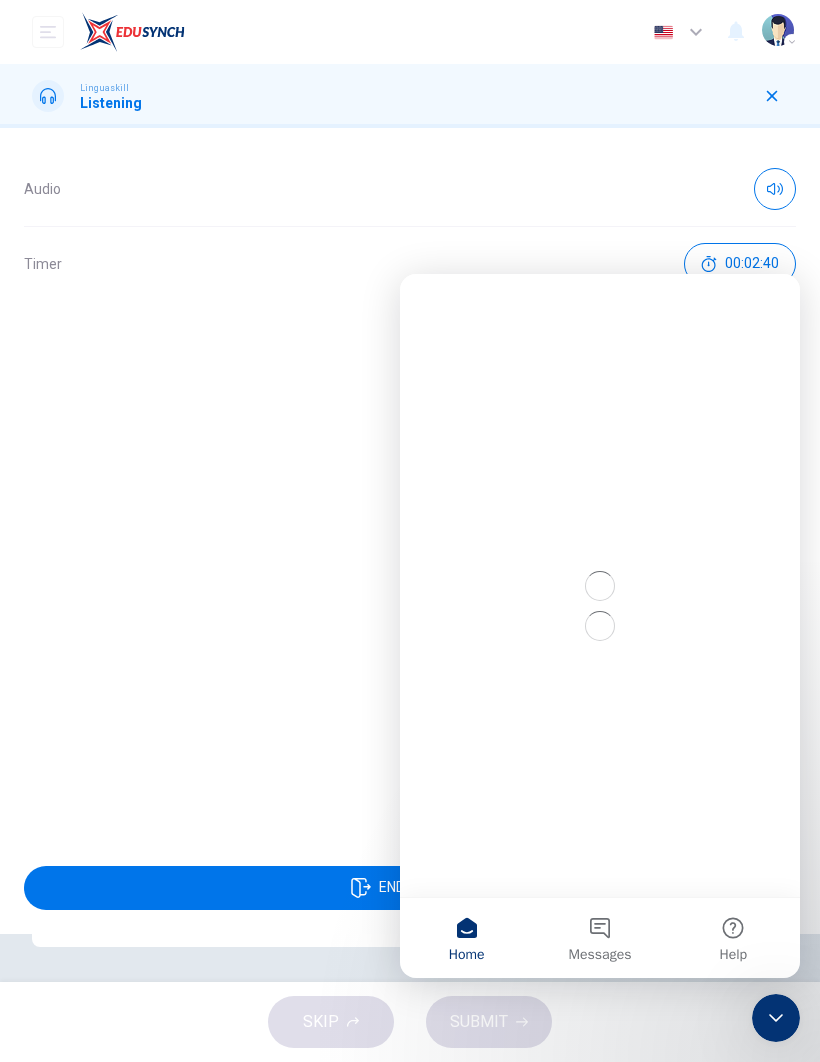 scroll, scrollTop: 0, scrollLeft: 0, axis: both 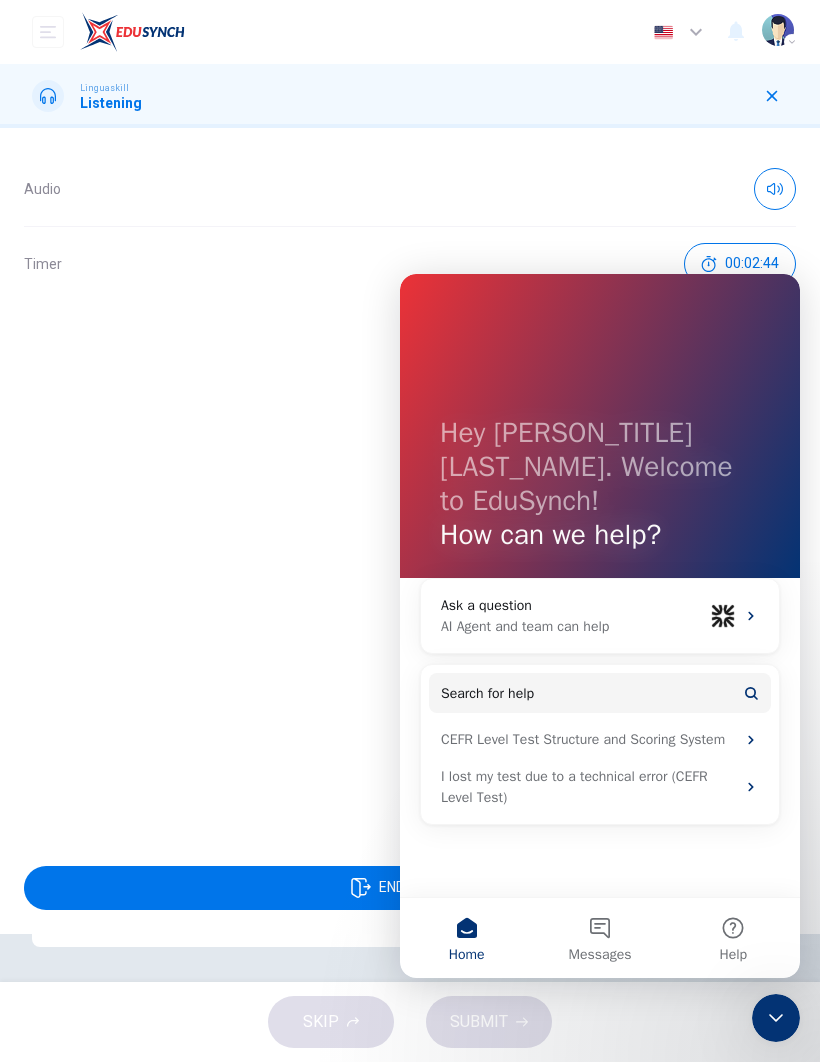 click on "Audio Timer 00:02:44" at bounding box center [410, 485] 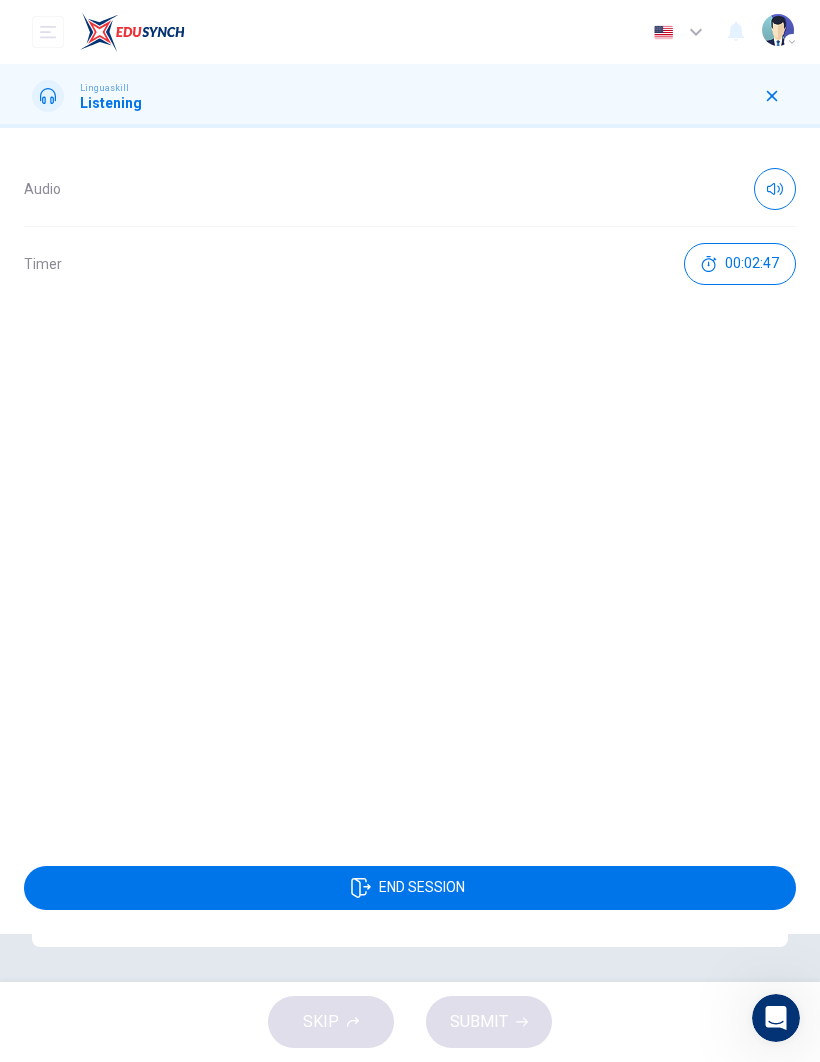 click on "END SESSION" at bounding box center [410, 888] 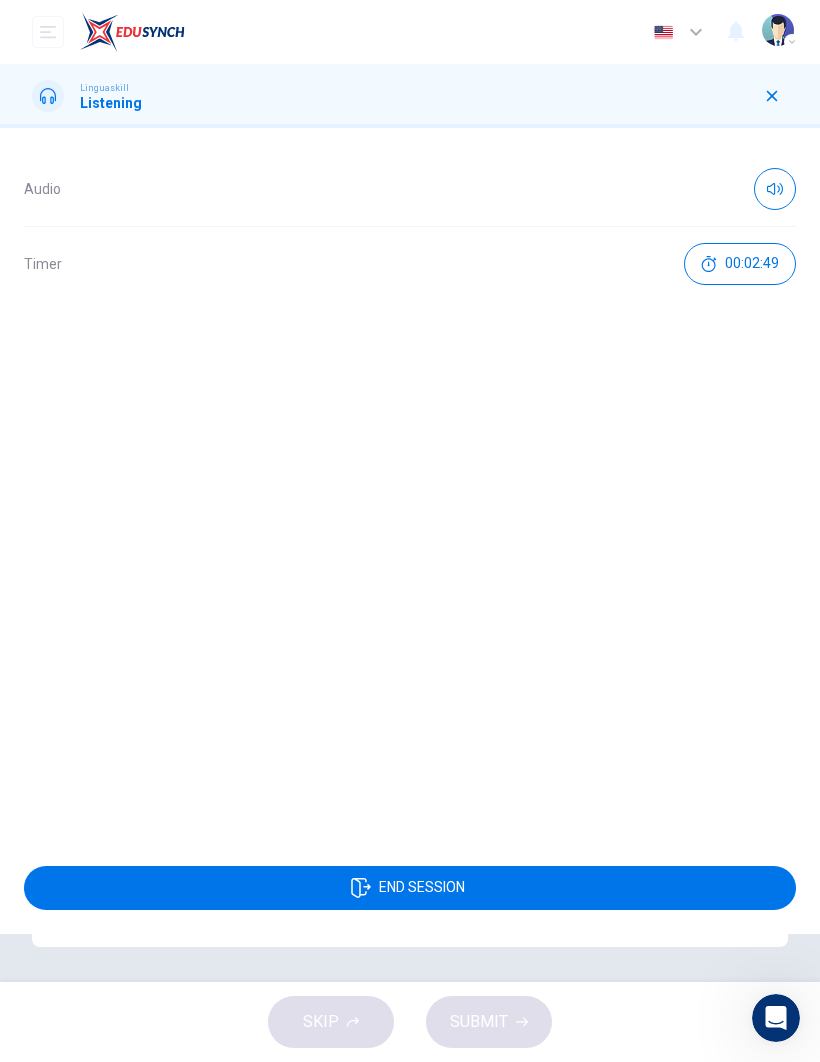 click 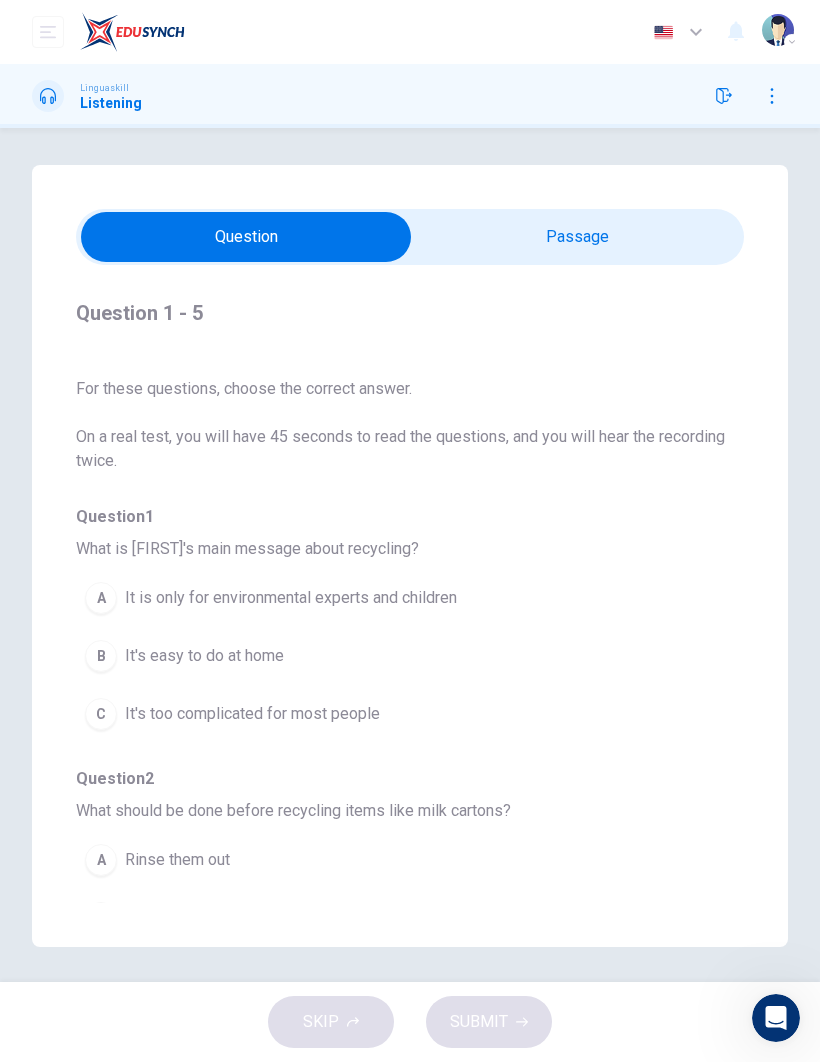 click at bounding box center (48, 96) 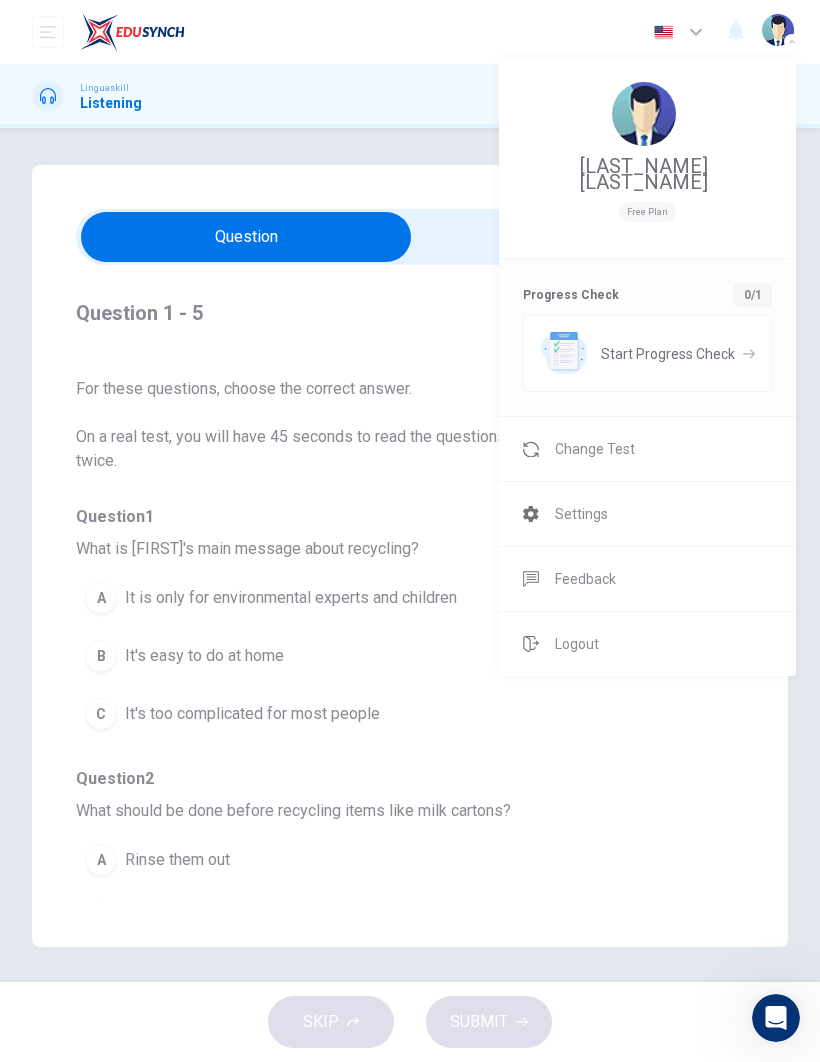 scroll, scrollTop: 0, scrollLeft: 0, axis: both 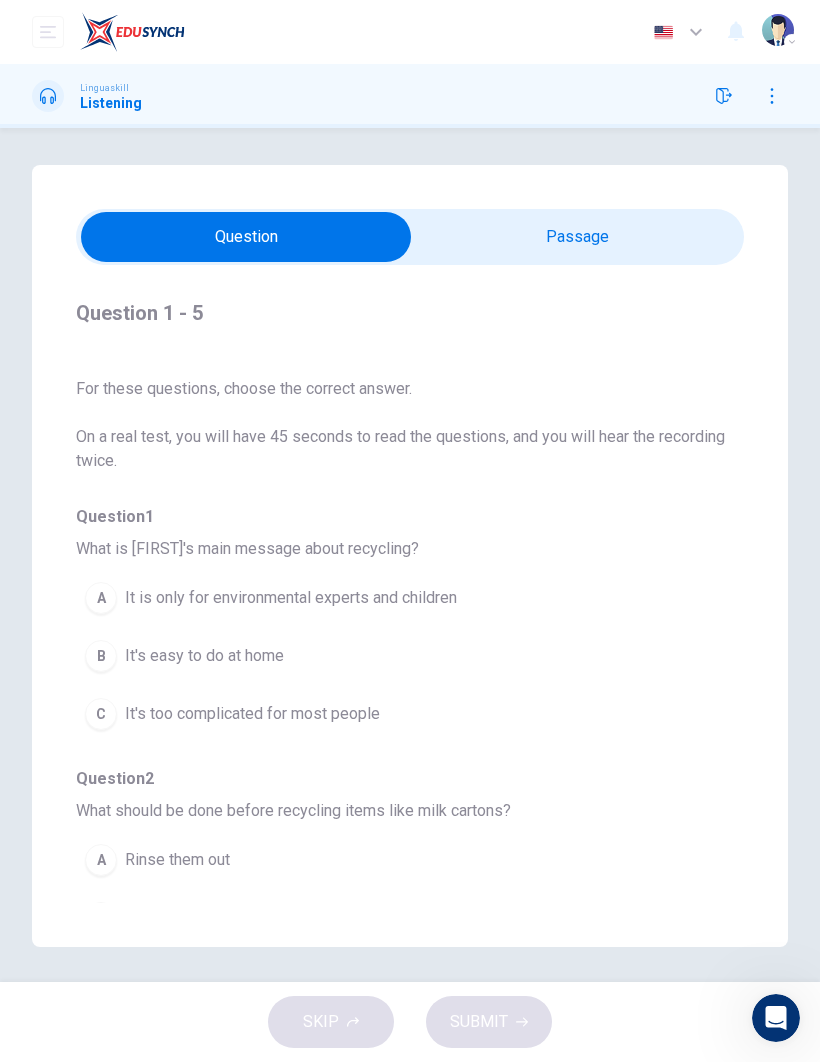 click on "Linguaskill Listening" at bounding box center (410, 96) 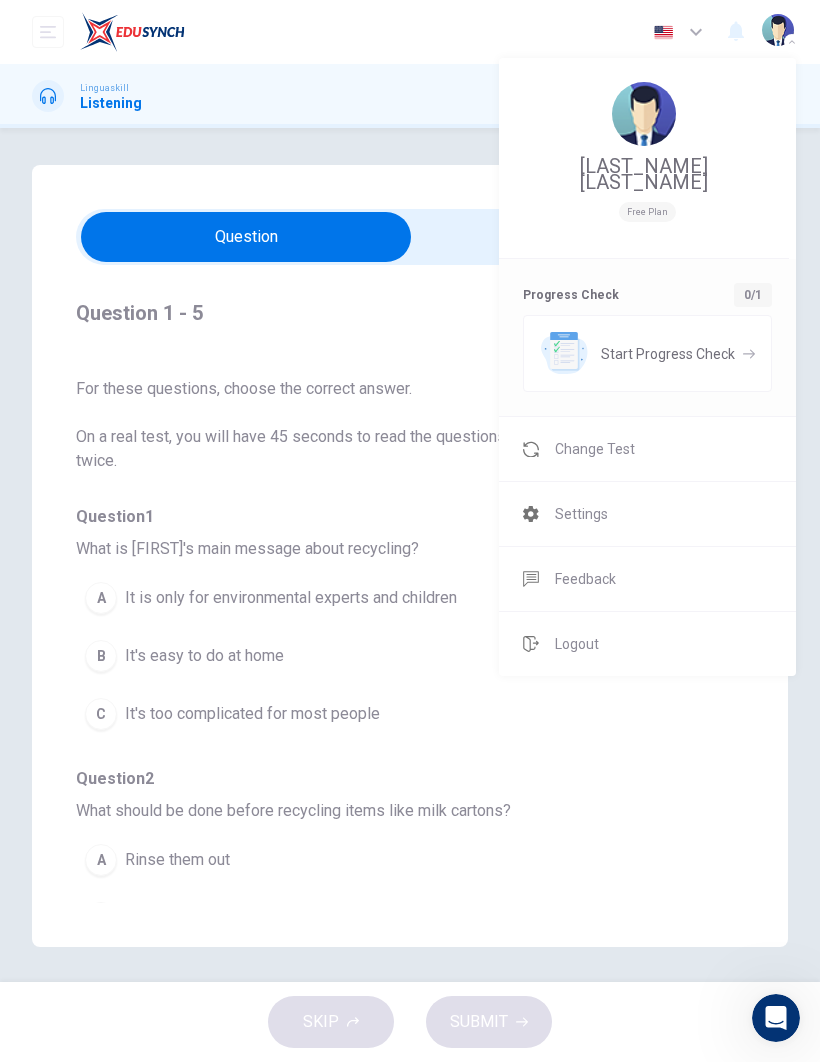 click at bounding box center [410, 531] 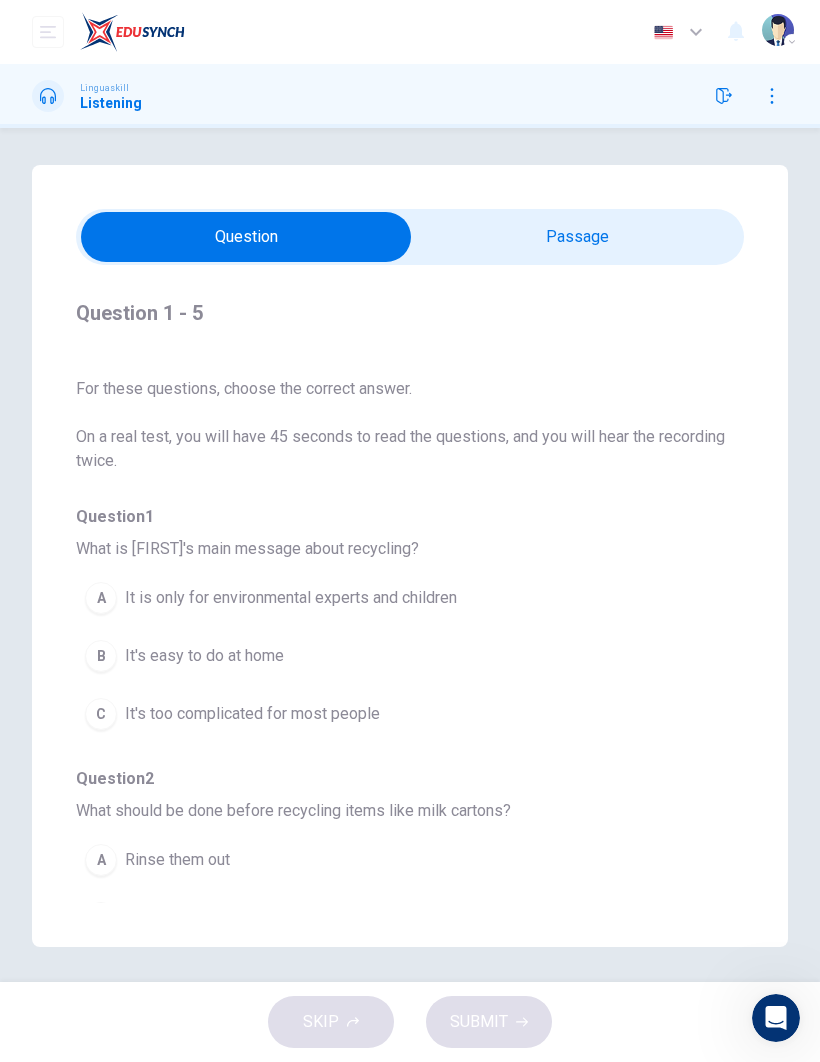 click at bounding box center [48, 32] 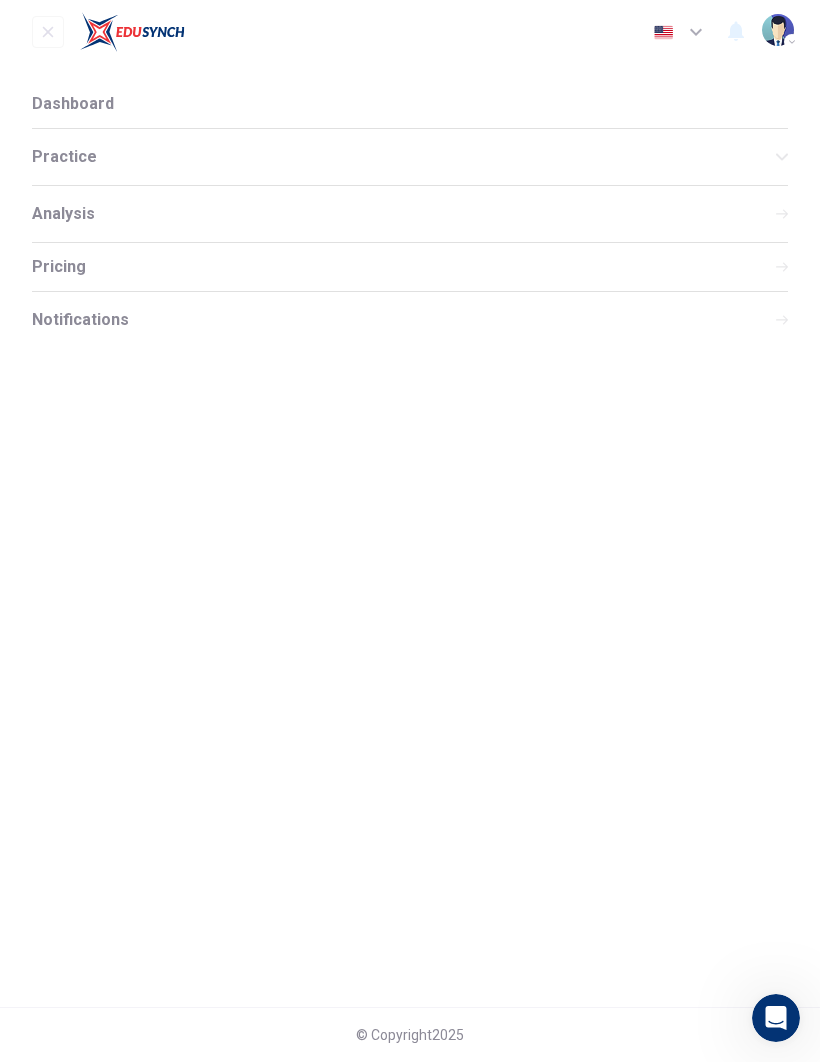 click on "Practice" at bounding box center (404, 157) 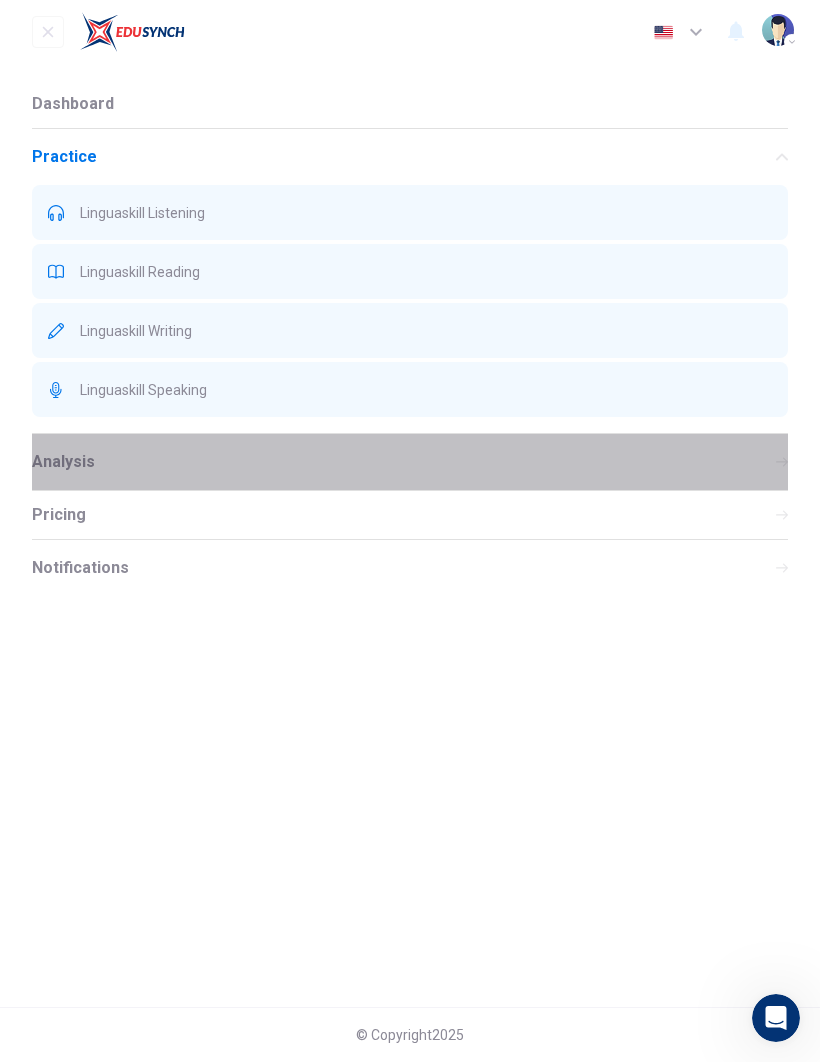 click on "Analysis" at bounding box center (410, 462) 